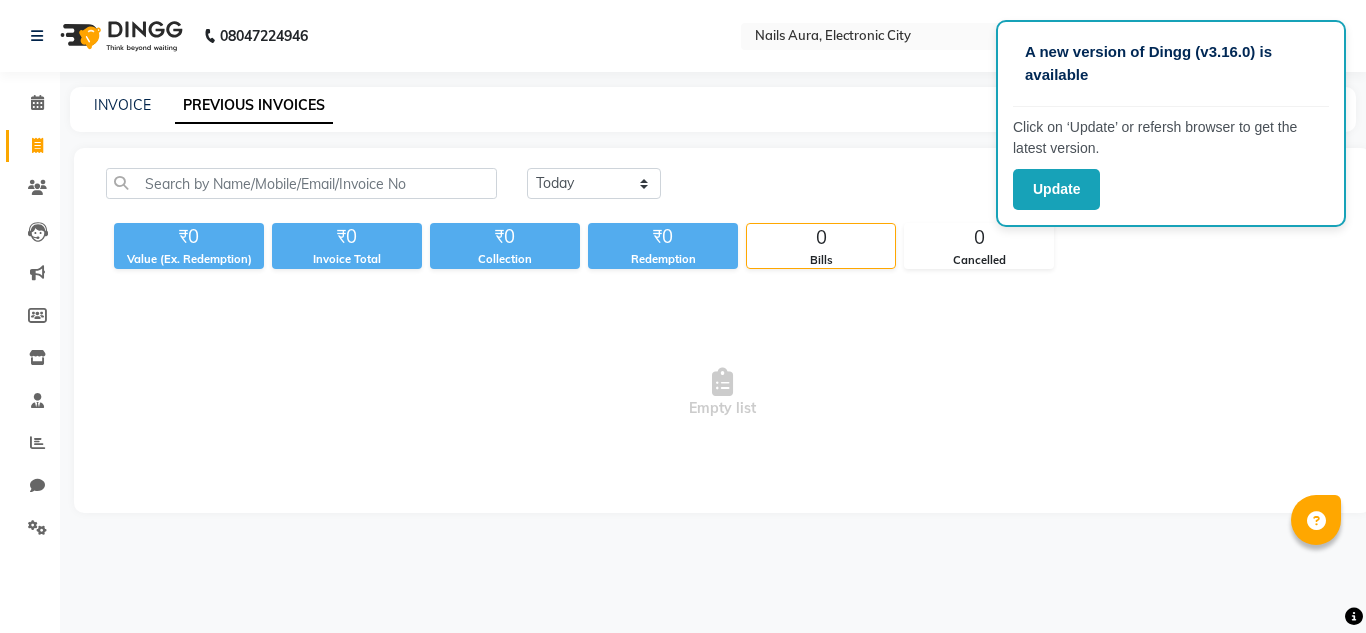 scroll, scrollTop: 0, scrollLeft: 0, axis: both 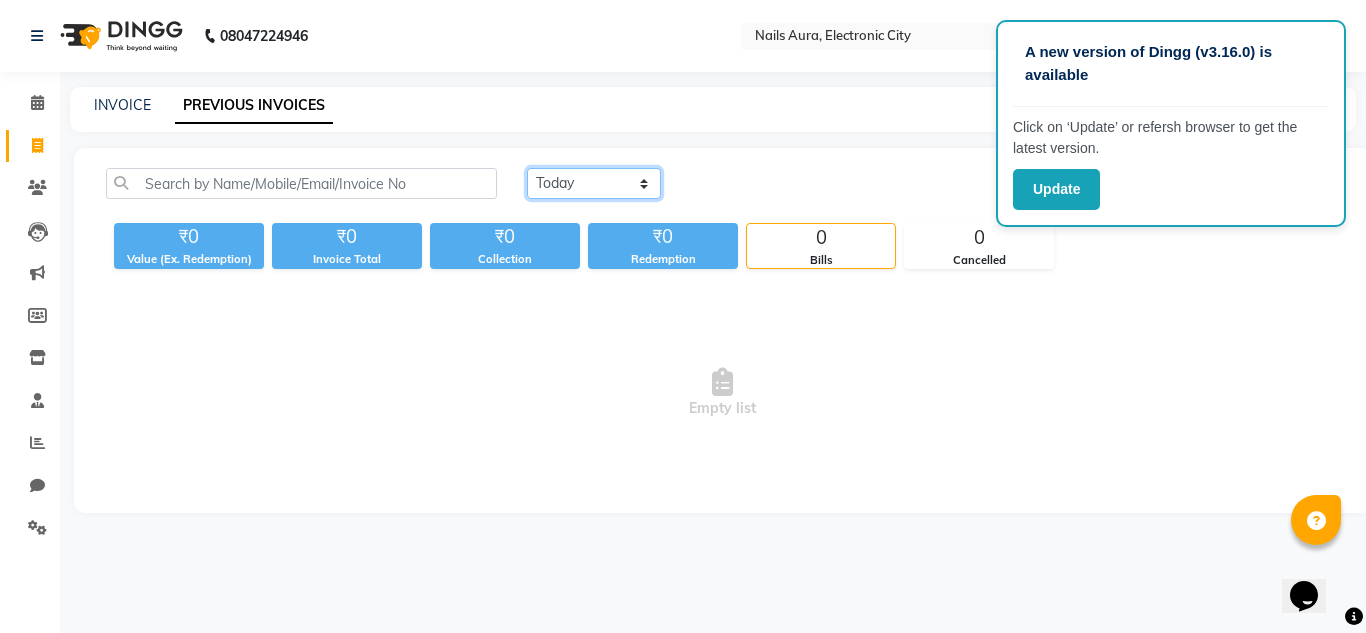 click on "Today Yesterday Custom Range" 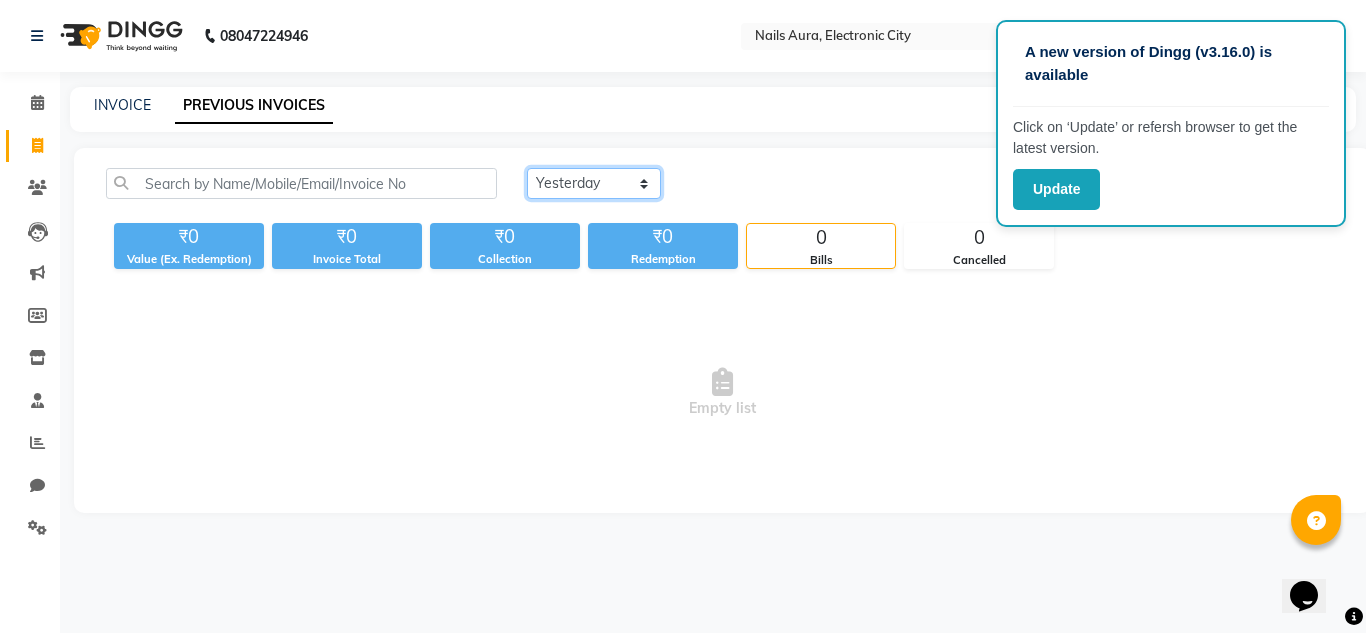 click on "Today Yesterday Custom Range" 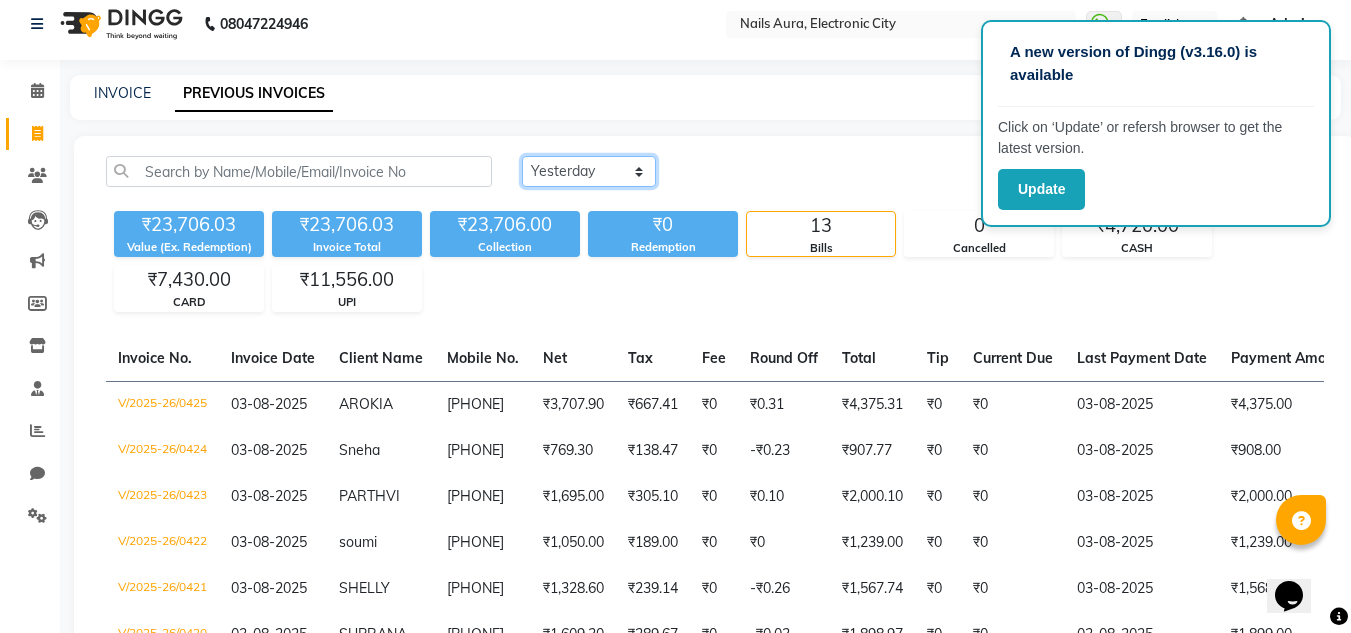 scroll, scrollTop: 0, scrollLeft: 0, axis: both 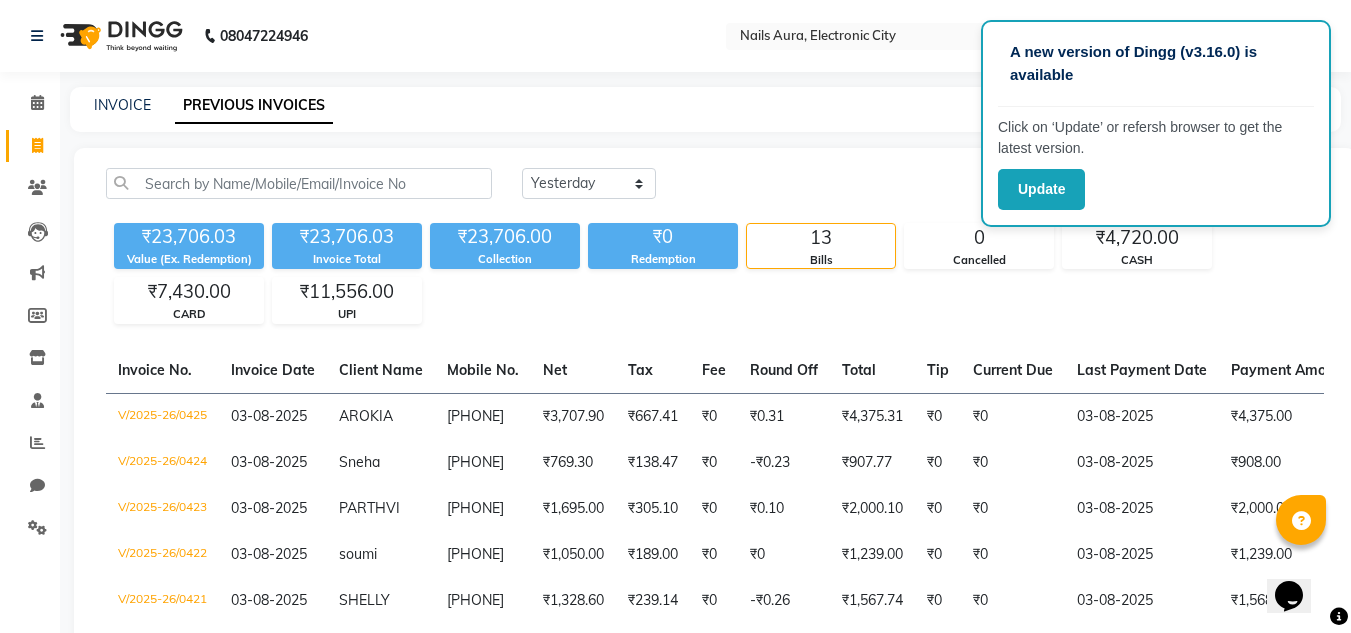 click on "INVOICE PREVIOUS INVOICES" 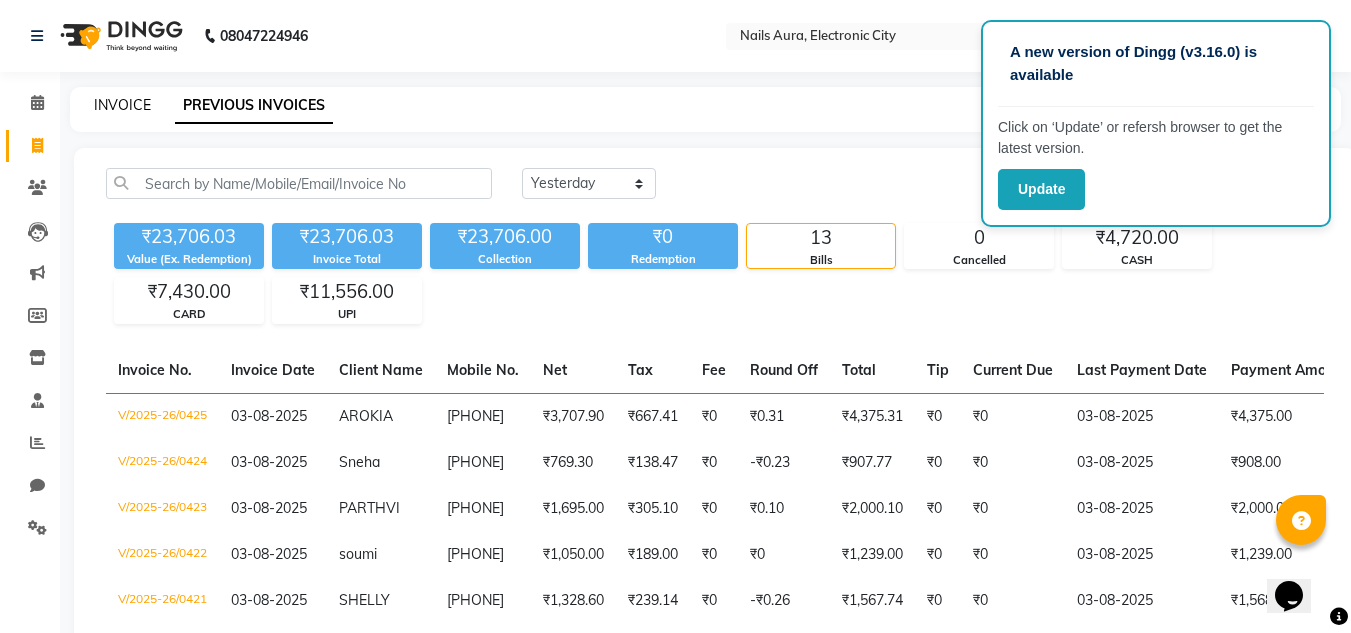 click on "INVOICE" 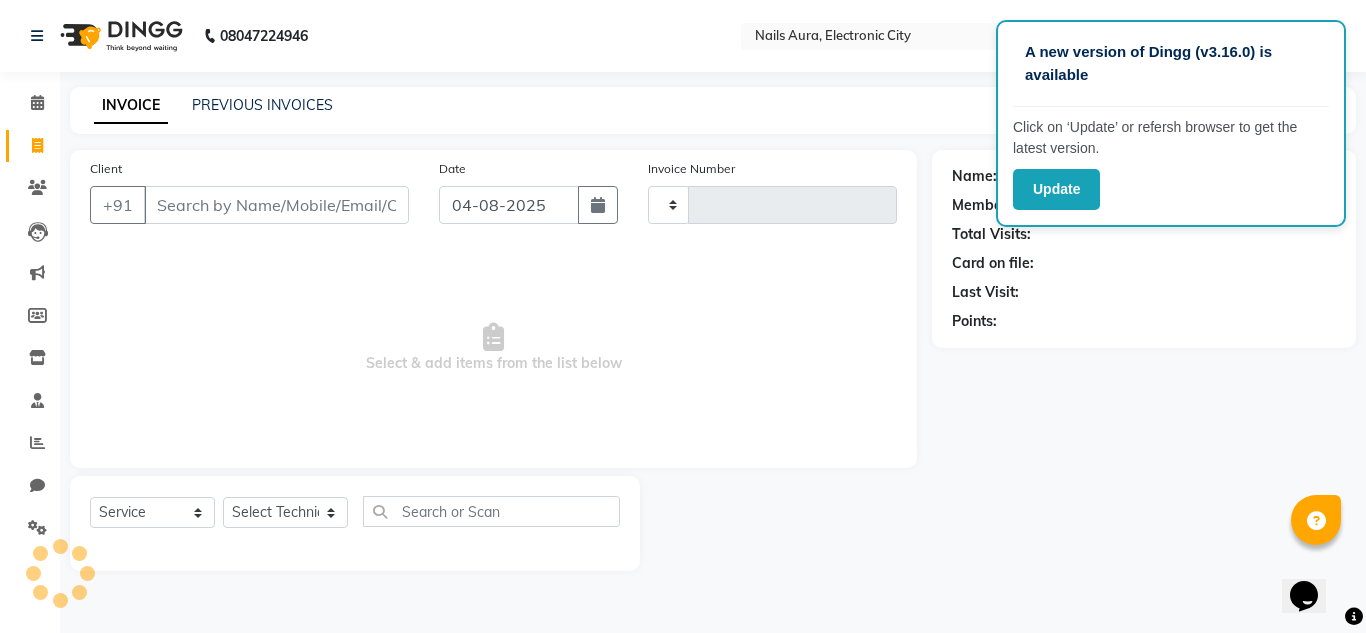 type on "0426" 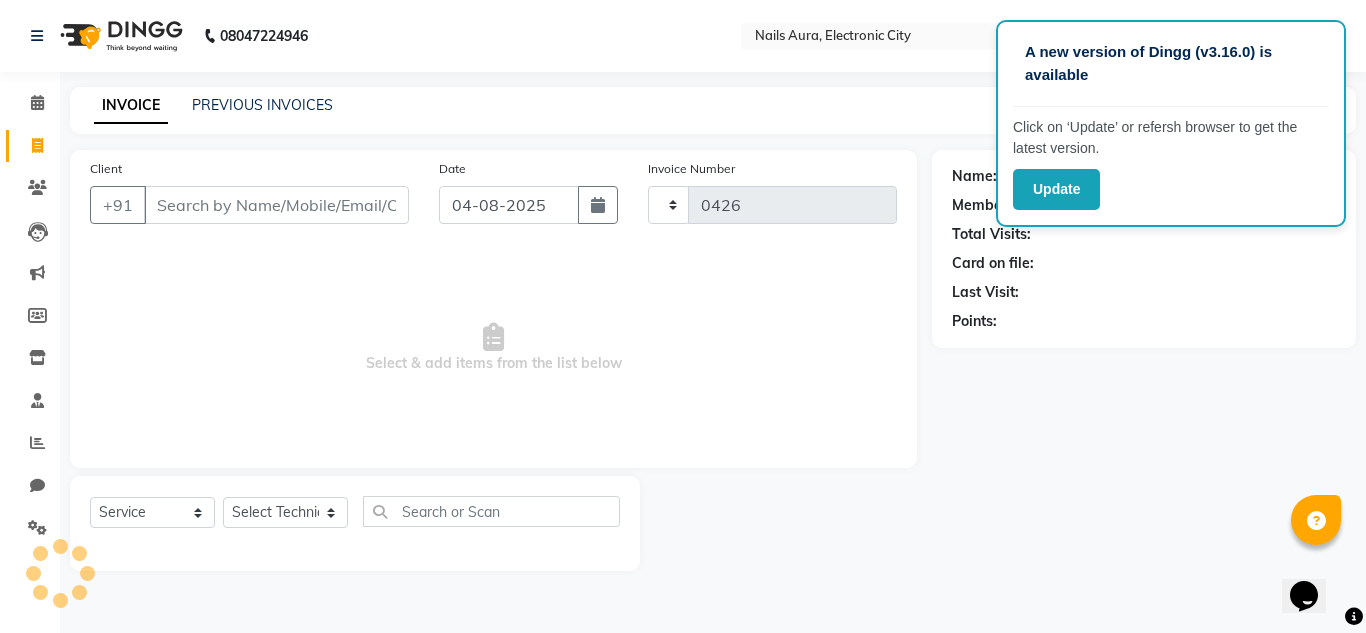 select on "8179" 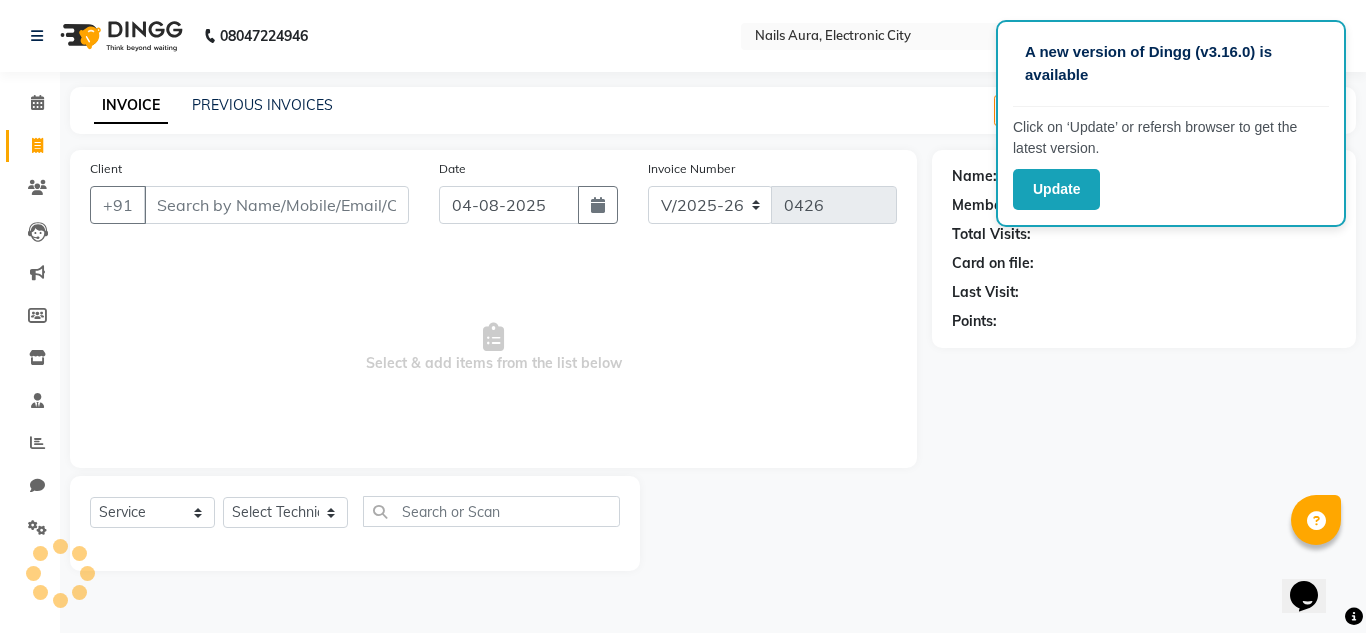 click on "Name: Membership: Total Visits: Card on file: Last Visit:  Points:" 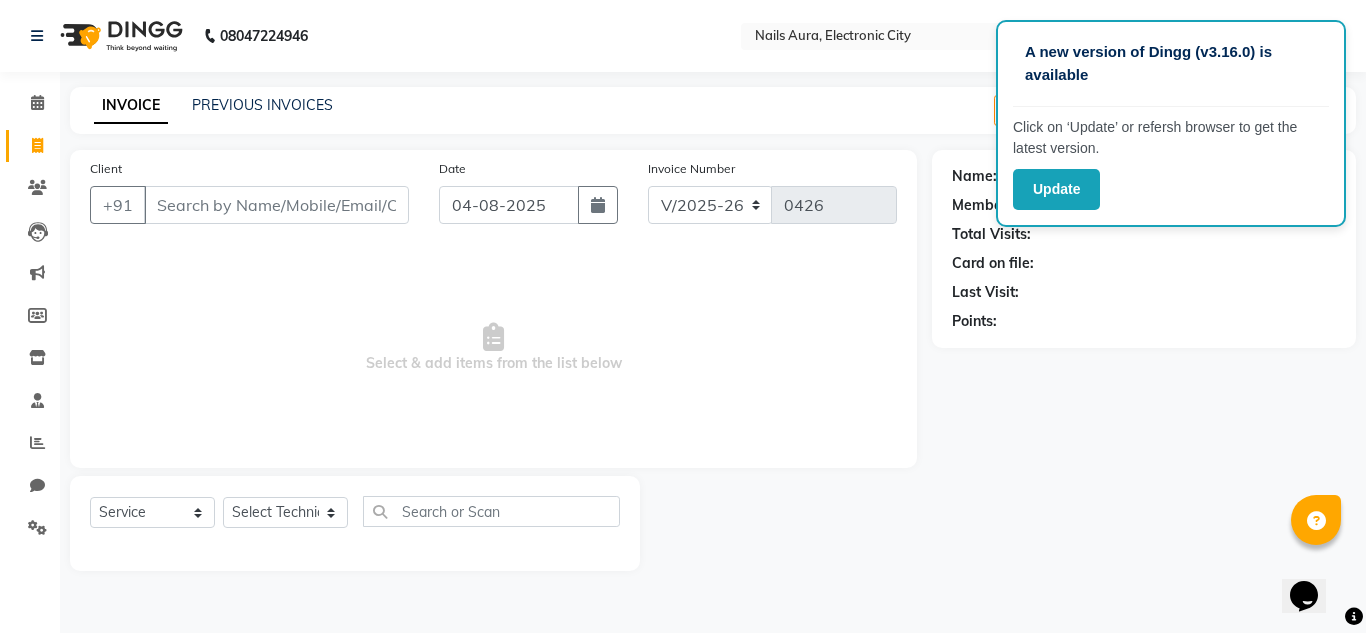 click on "Select & add items from the list below" at bounding box center [493, 348] 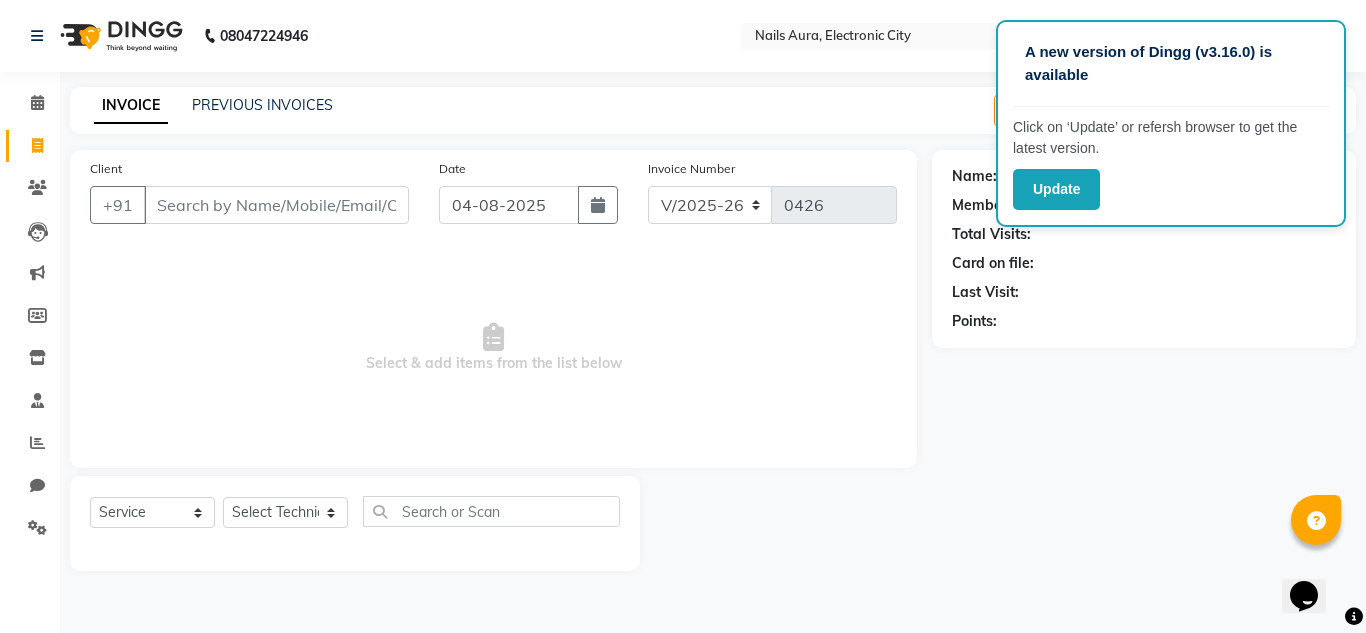 drag, startPoint x: 1346, startPoint y: 399, endPoint x: 1303, endPoint y: 349, distance: 65.946945 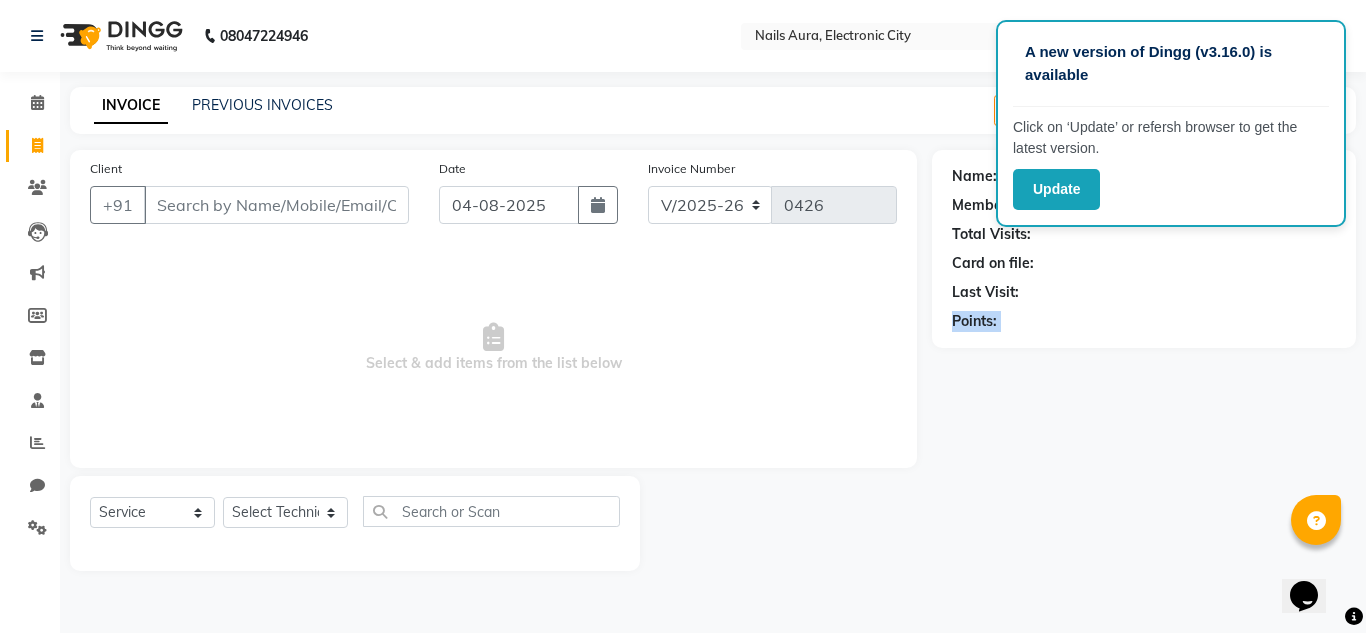 drag, startPoint x: 1297, startPoint y: 345, endPoint x: 1179, endPoint y: 237, distance: 159.9625 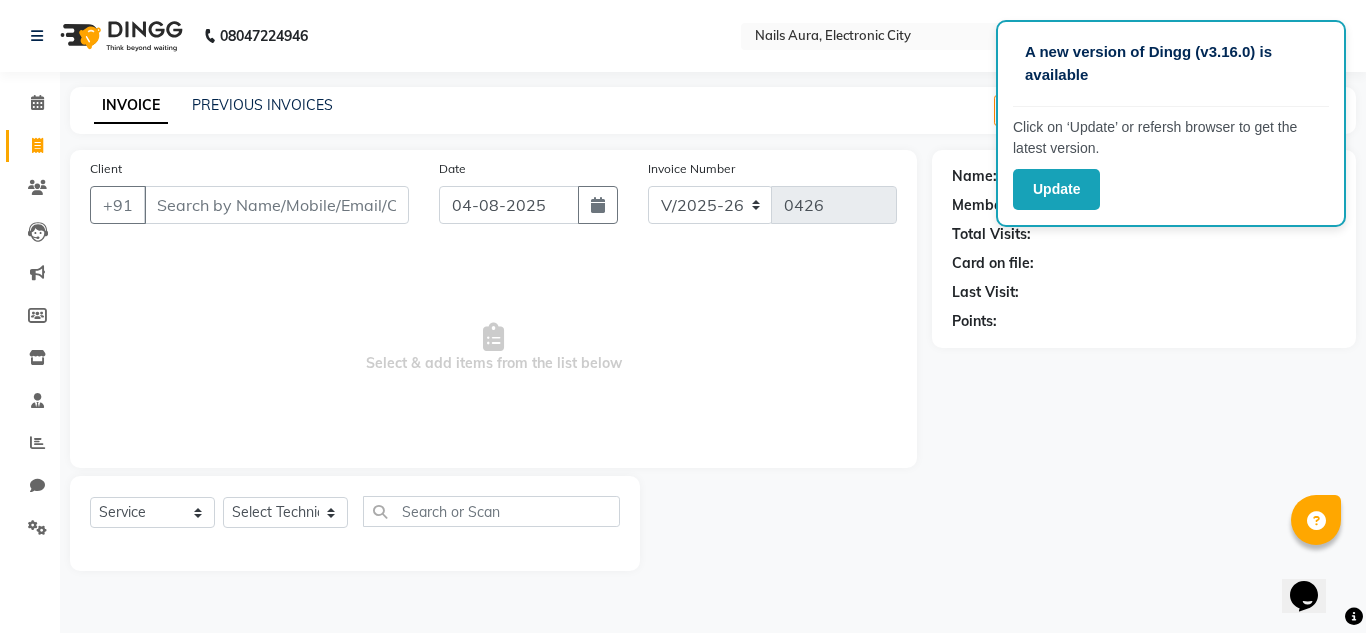 click on "08047224946 Select Location × Nails Aura, Electronic City  WhatsApp Status  ✕ Status:  Disconnected Most Recent Message: 03-08-2025     08:36 PM Recent Service Activity: 03-08-2025     10:00 PM  08047224946 Whatsapp Settings English ENGLISH Español العربية मराठी हिंदी ગુજરાતી தமிழ் 中文 Notifications nothing to show Admin Manage Profile Change Password Sign out  Version:3.15.11" 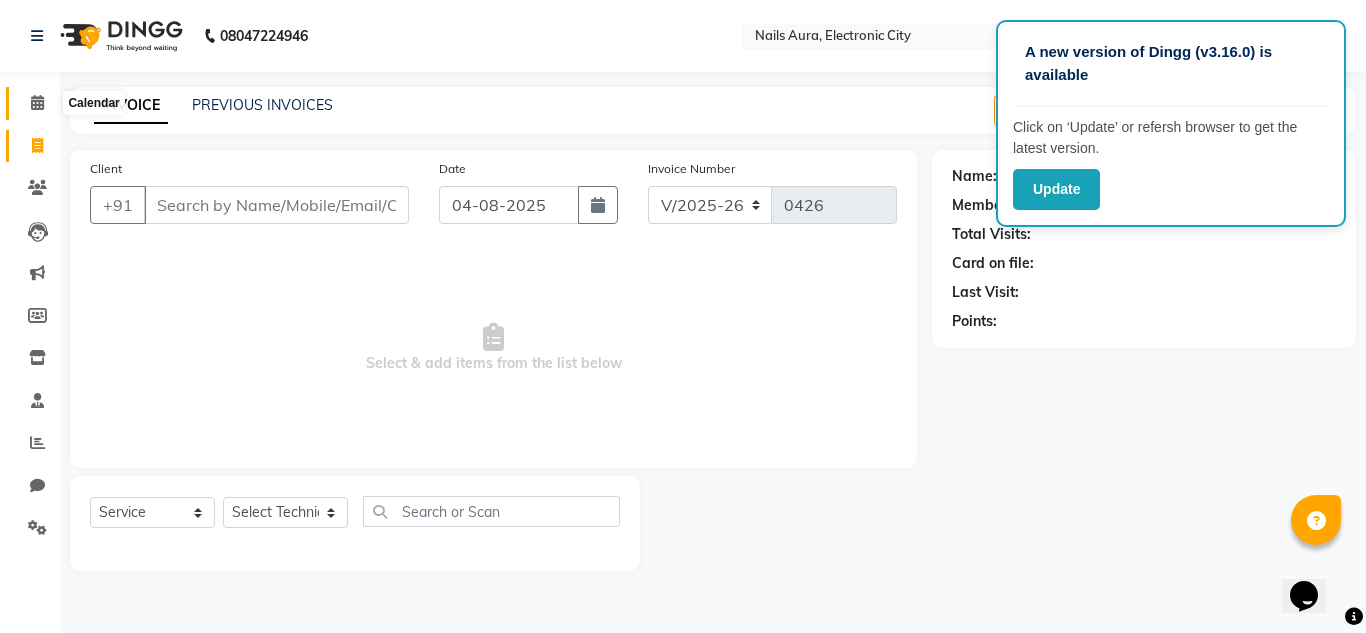 click 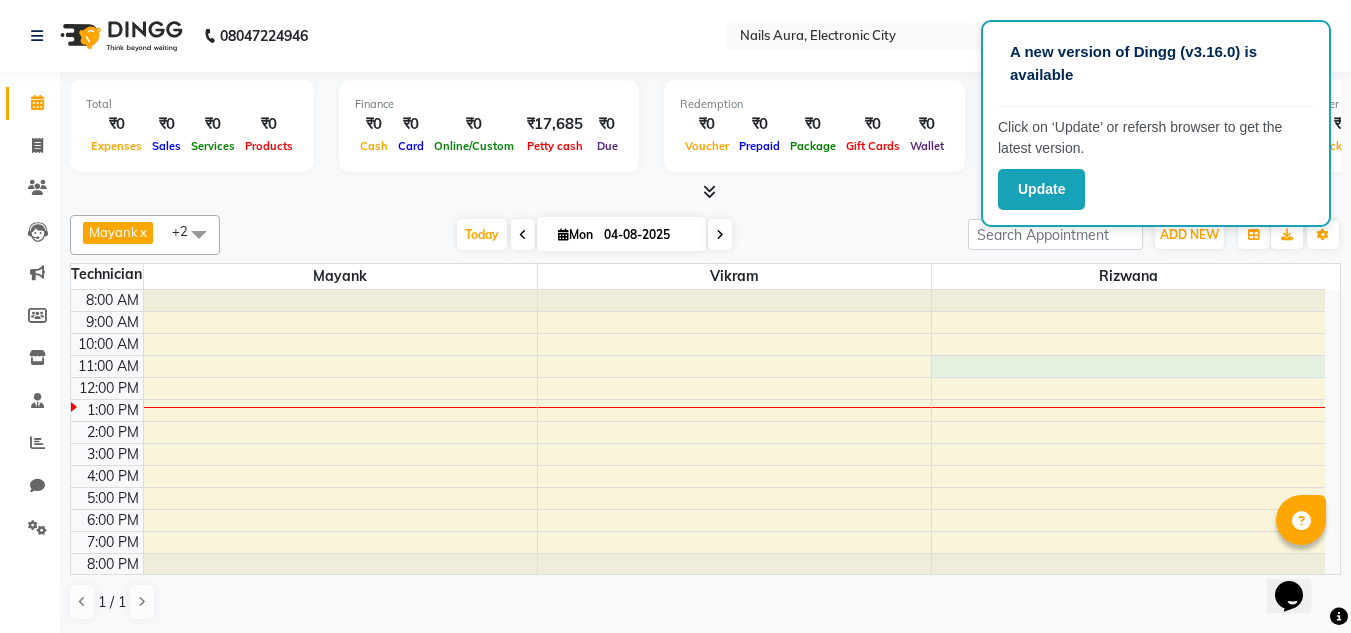 click on "8:00 AM 9:00 AM 10:00 AM 11:00 AM 12:00 PM 1:00 PM 2:00 PM 3:00 PM 4:00 PM 5:00 PM 6:00 PM 7:00 PM 8:00 PM" at bounding box center [698, 432] 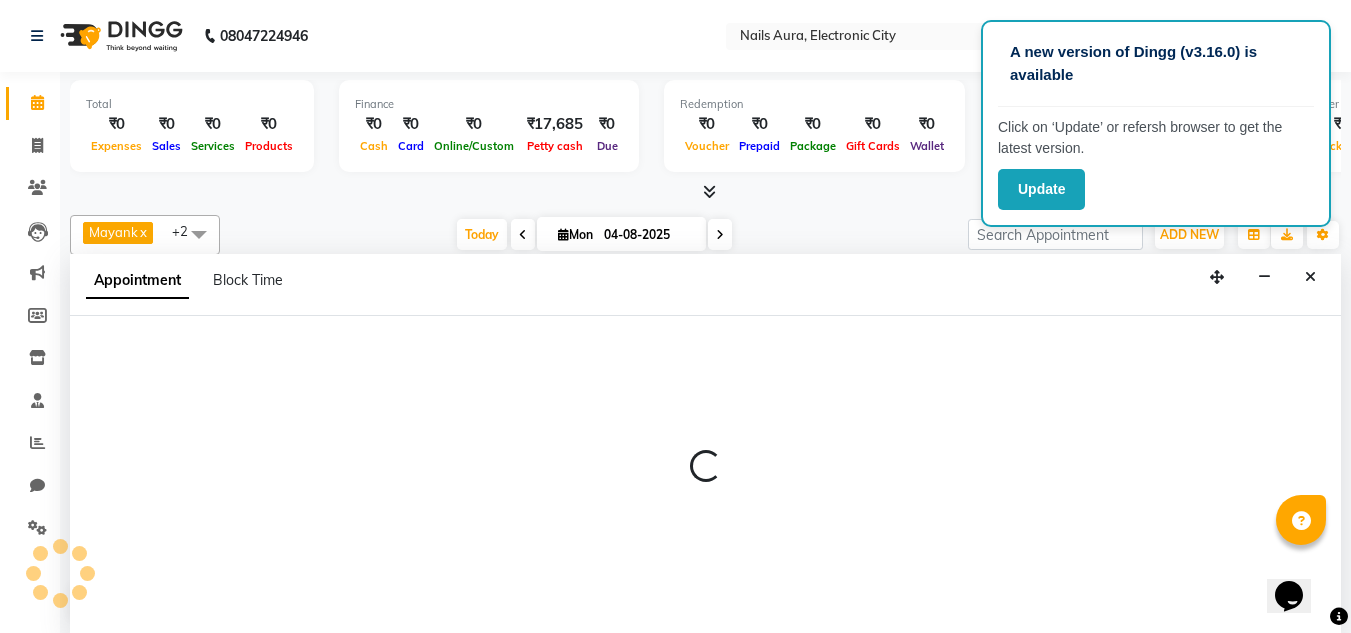 scroll, scrollTop: 1, scrollLeft: 0, axis: vertical 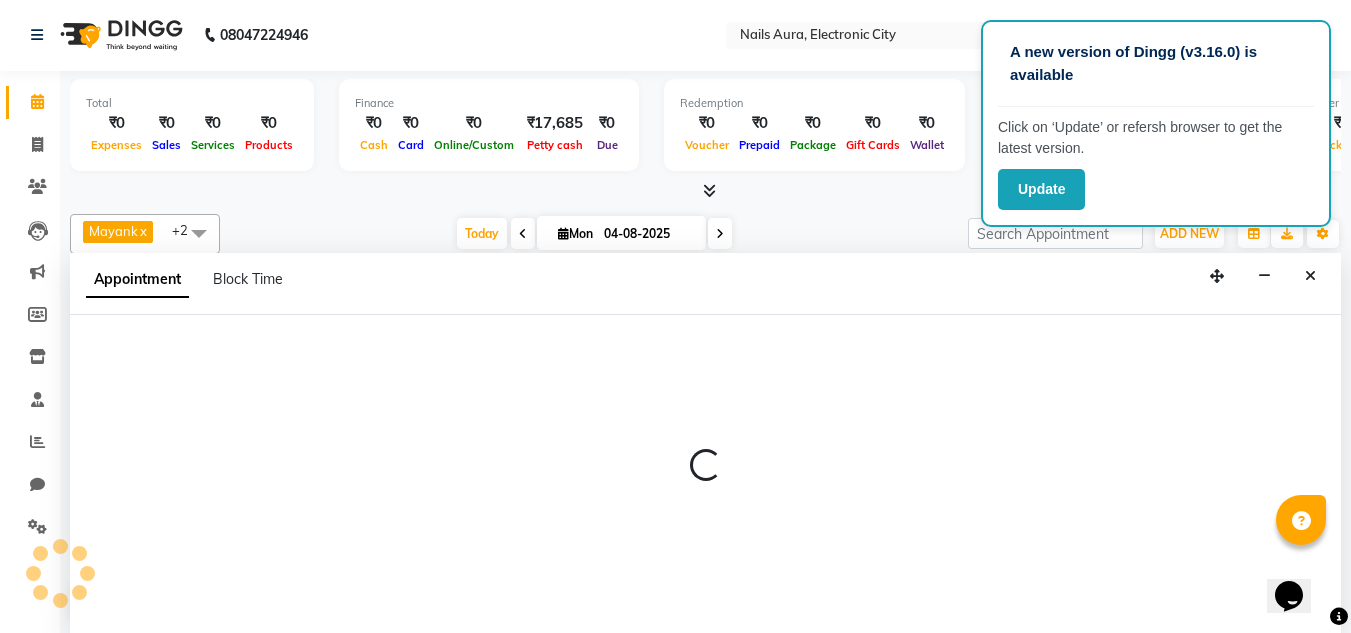 select on "83471" 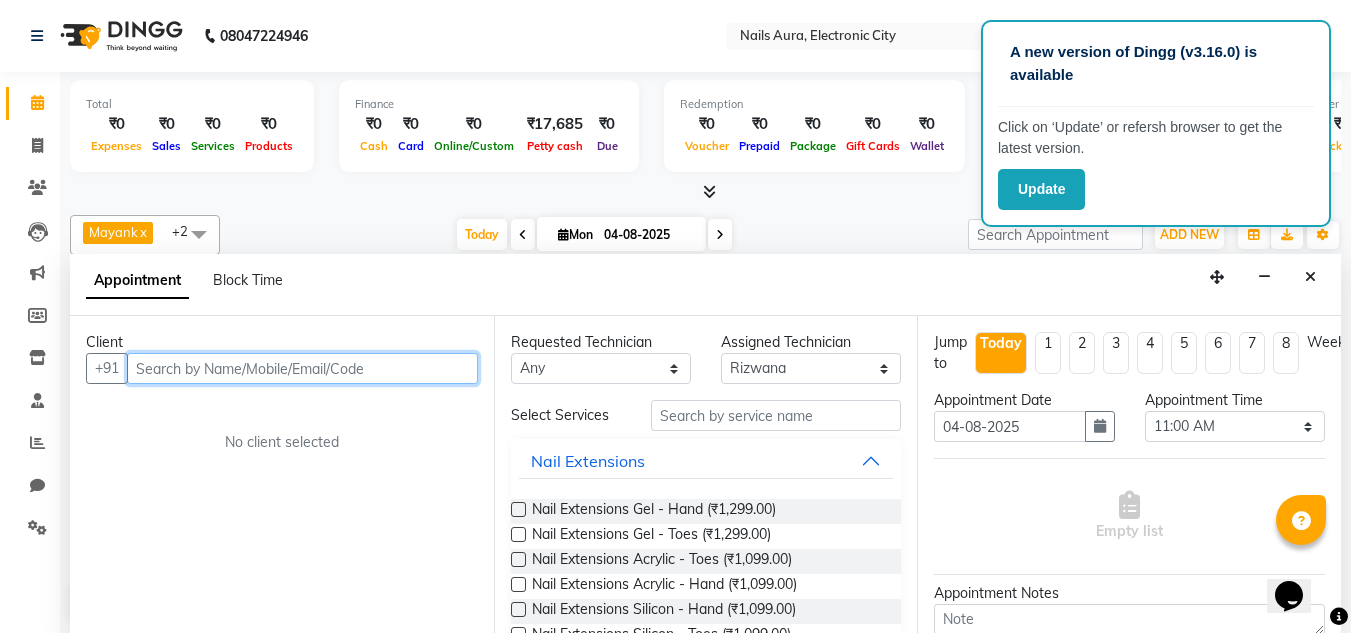scroll, scrollTop: 1, scrollLeft: 0, axis: vertical 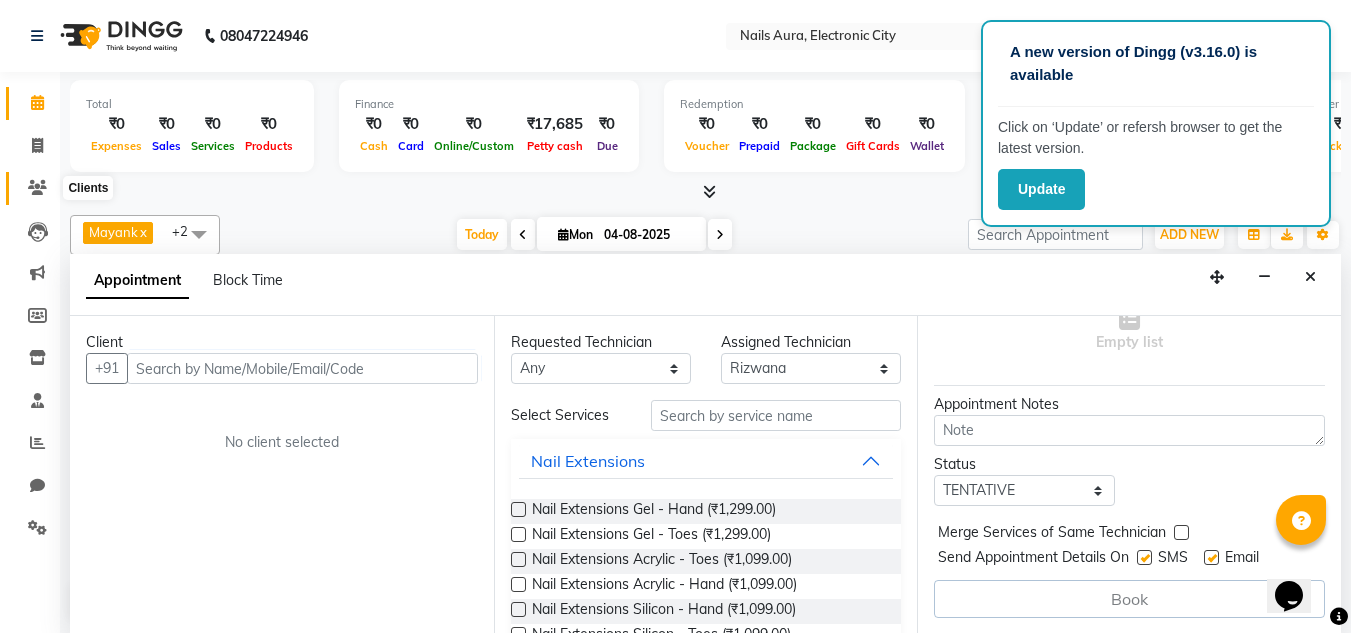 click 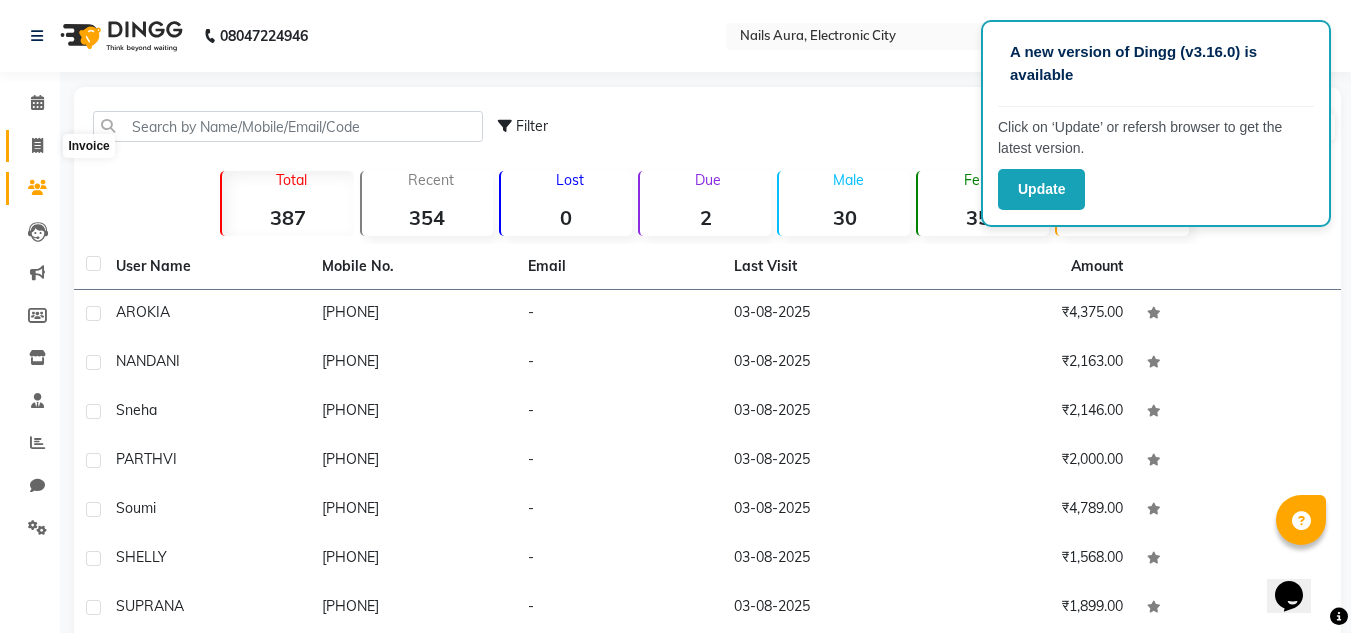 click 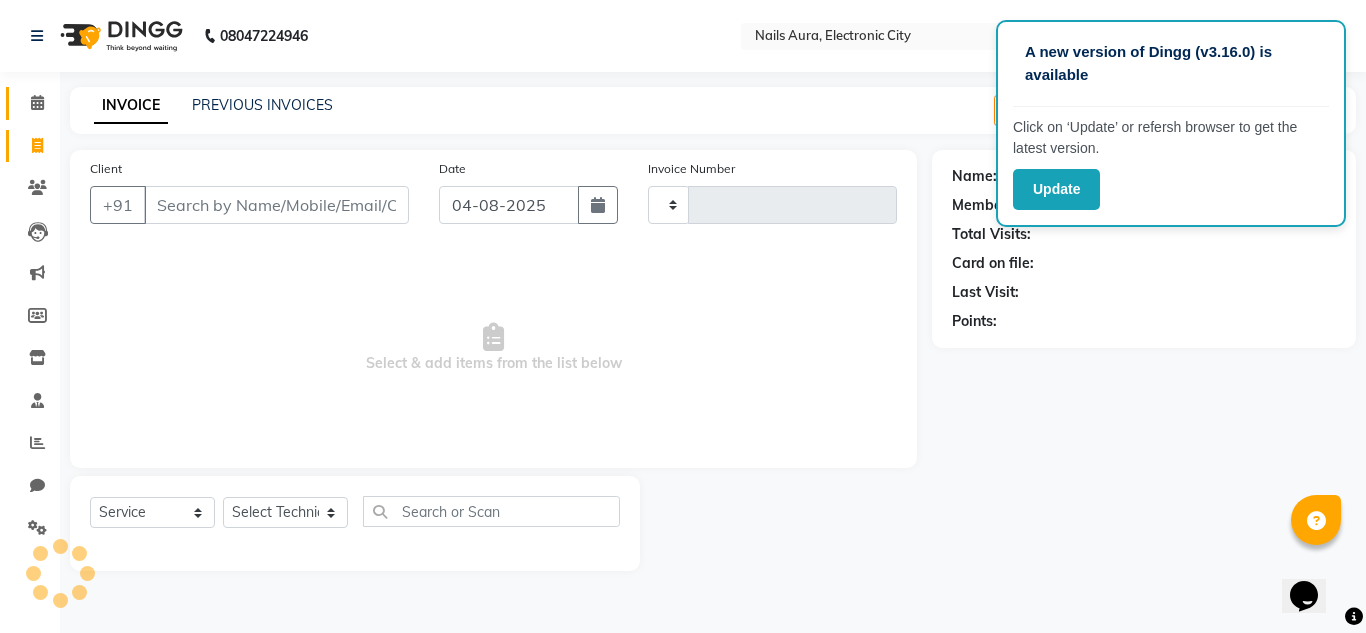 type on "0426" 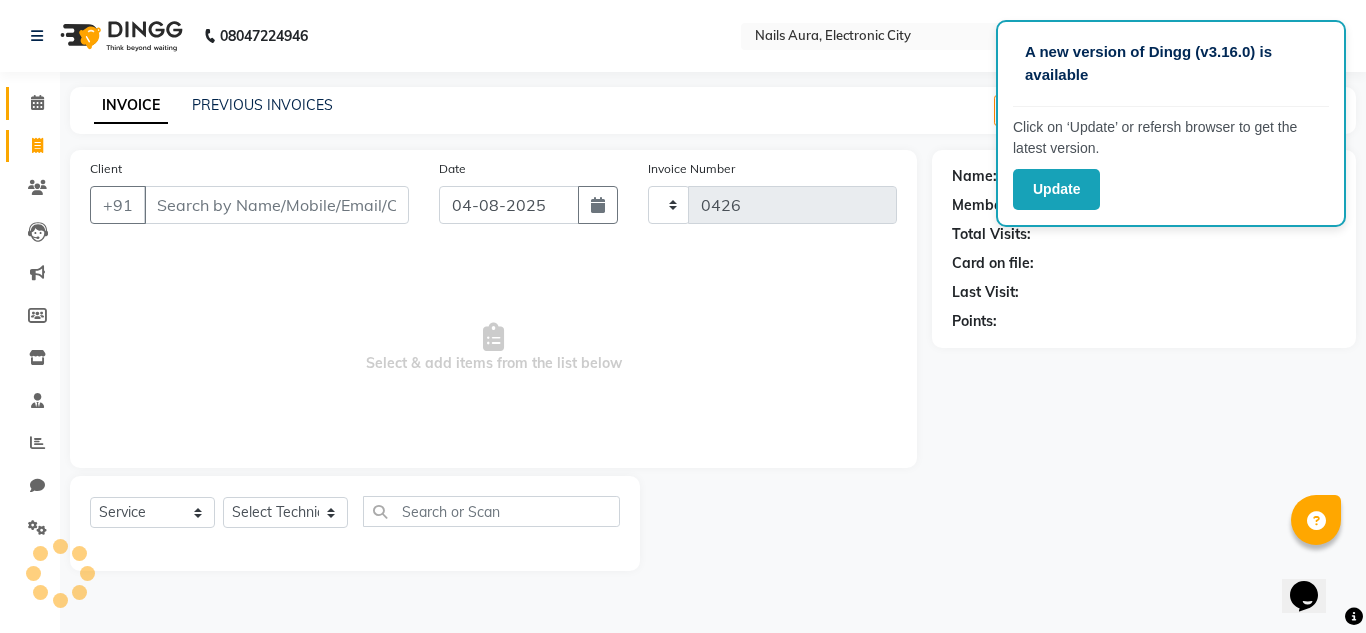 select on "8179" 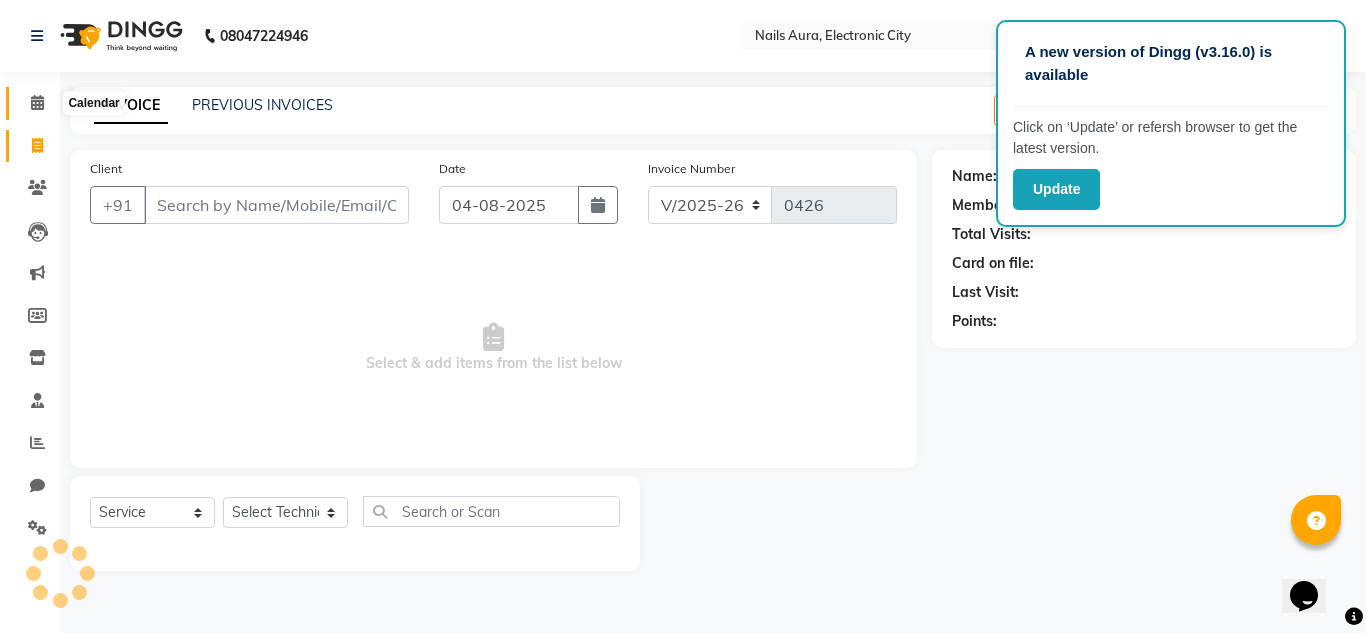 click 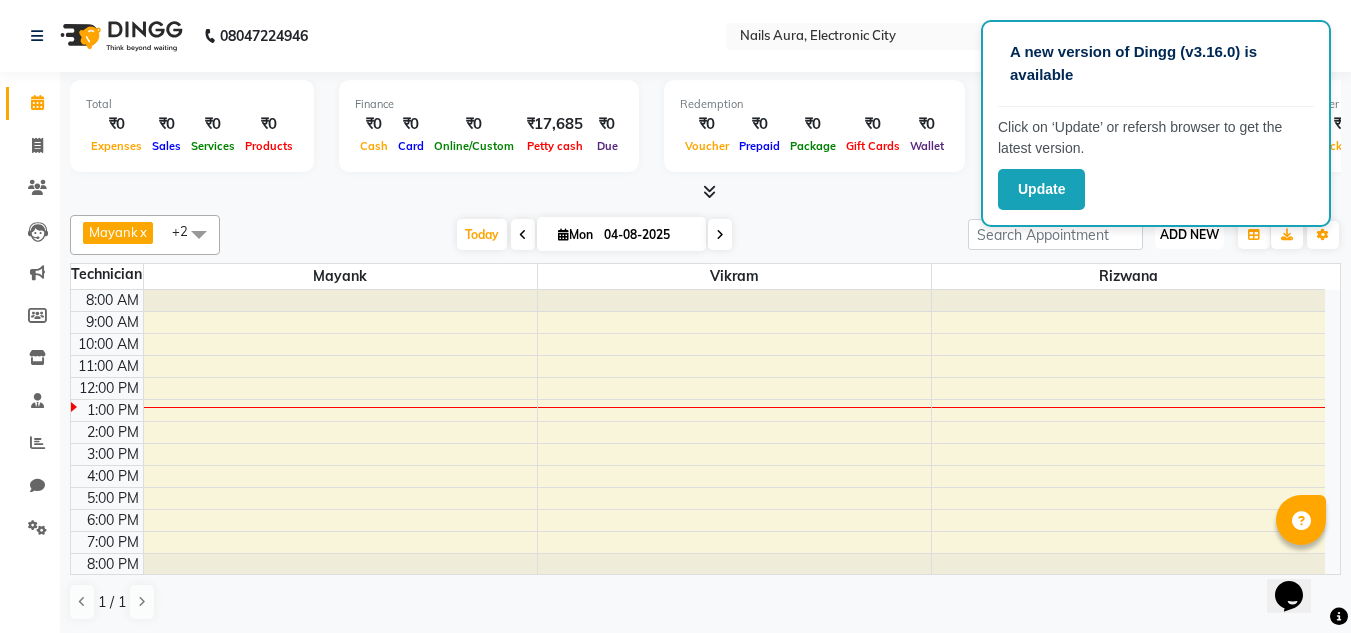 click on "ADD NEW" at bounding box center [1189, 234] 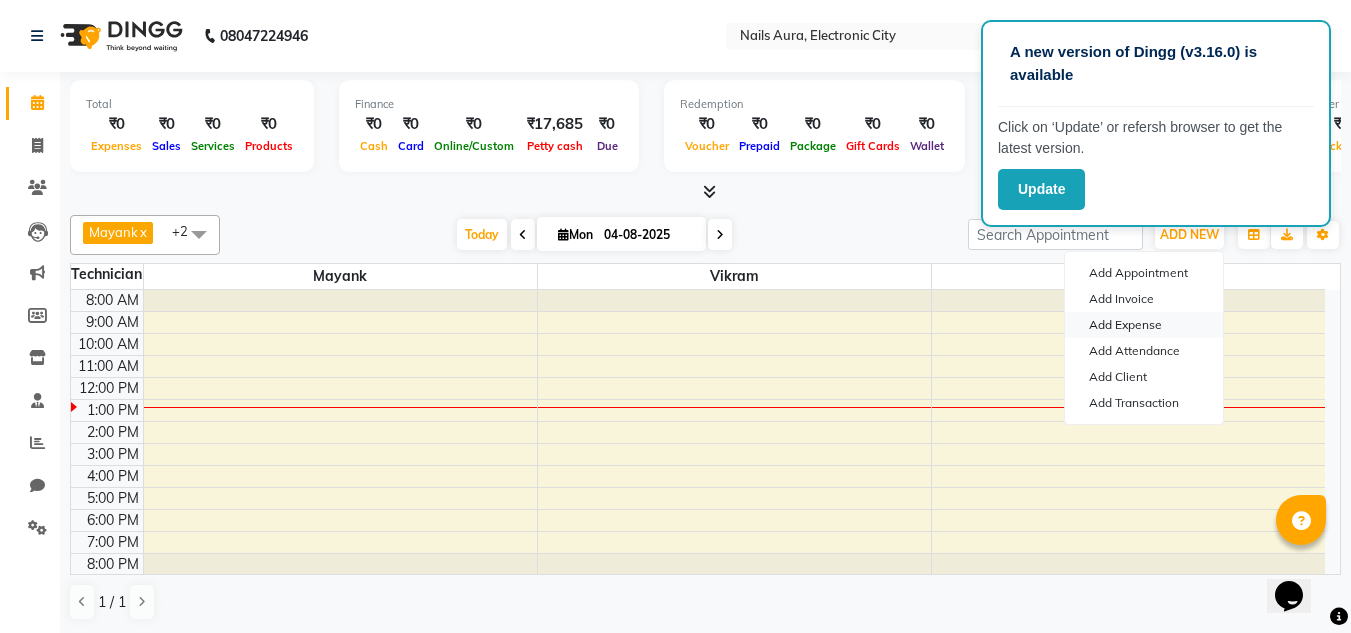click on "Add Expense" at bounding box center [1144, 325] 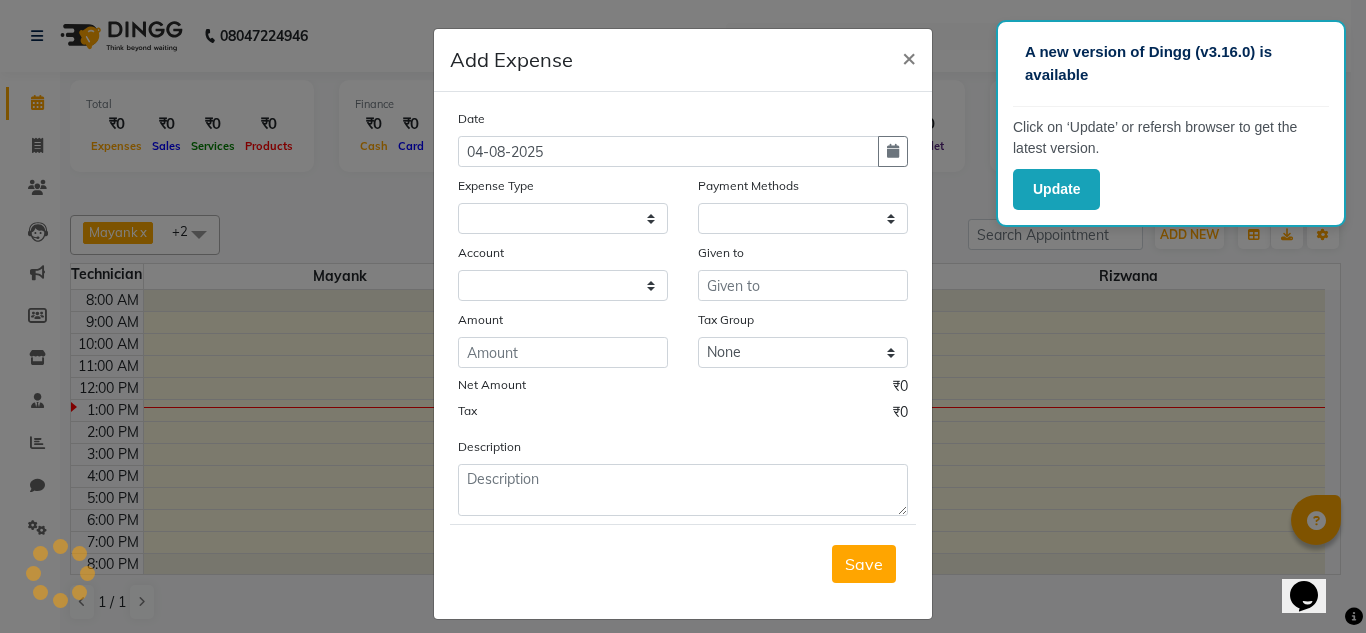 select on "1" 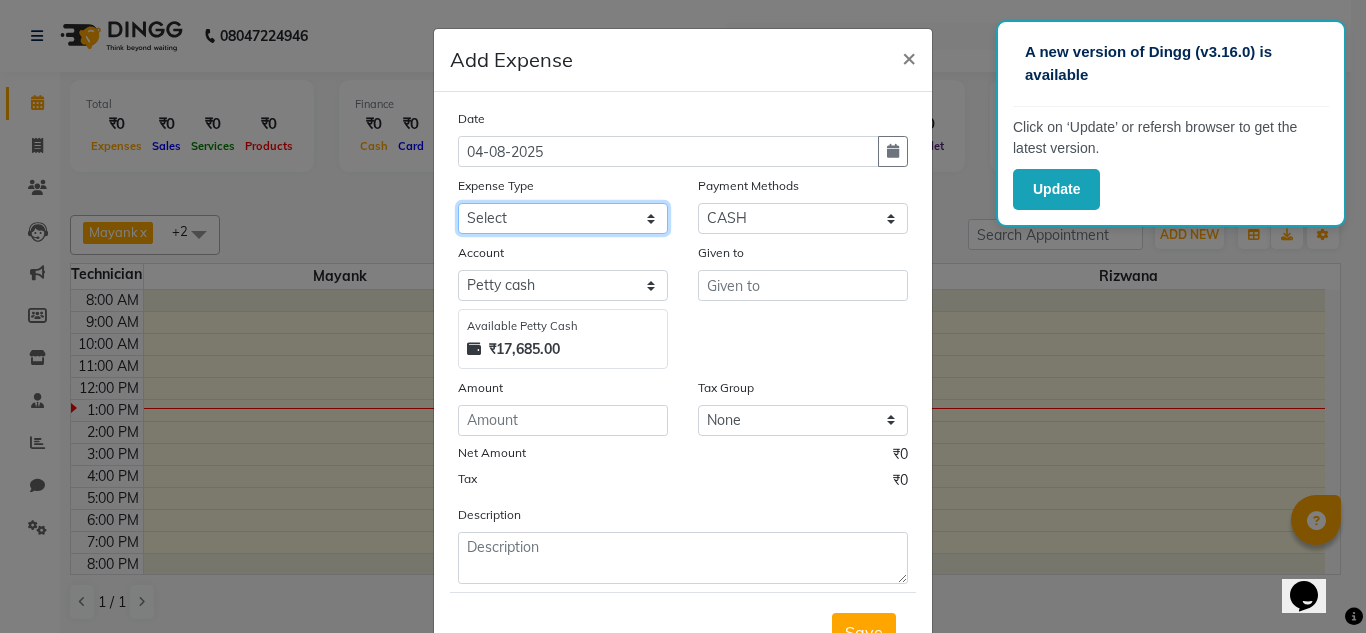 click on "Select AC Advance Salary Bank charges Car maintenance  Cash transfer to bank Cash transfer to hub Client Snacks Clinical charges Equipment Fuel Govt fee Incentive Insurance International purchase Loan Repayment Maintenance Marketing Miscellaneous MRA Other Pantry Post Paid Bill Product Salary Shop Rent Staff Room Rent Staff Snacks Tax tea for staff Tea & Refreshment Transport Utilities water bottle" 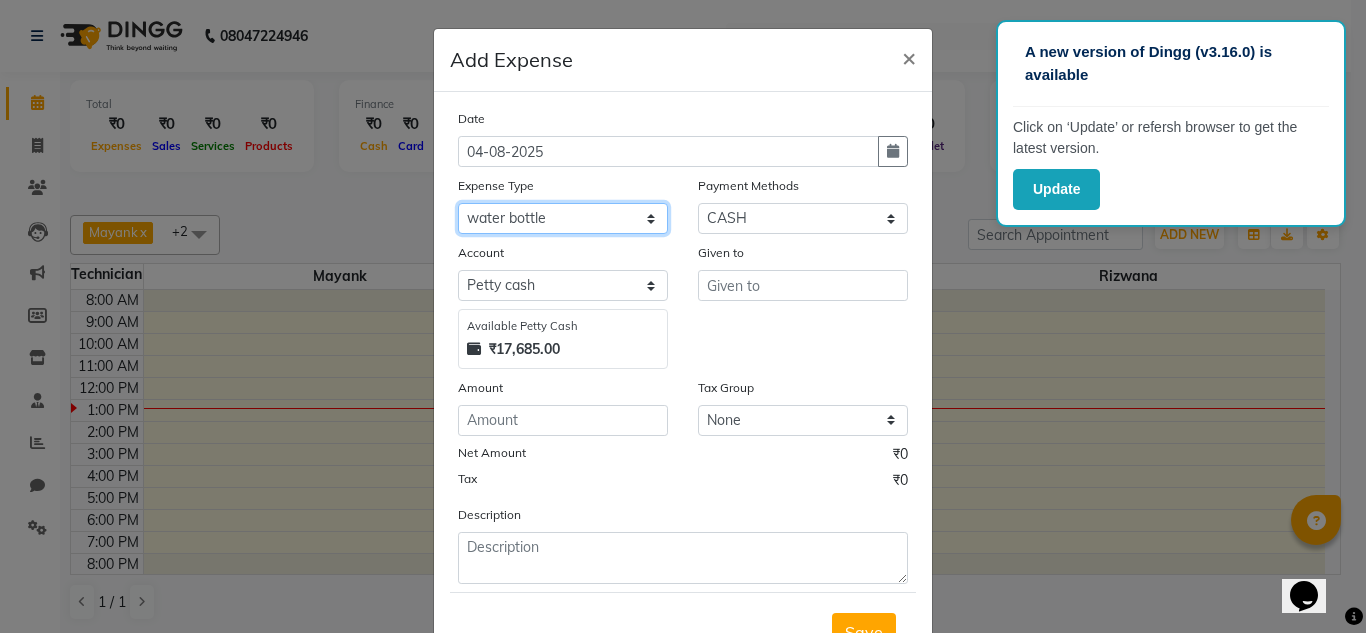 click on "Select AC Advance Salary Bank charges Car maintenance  Cash transfer to bank Cash transfer to hub Client Snacks Clinical charges Equipment Fuel Govt fee Incentive Insurance International purchase Loan Repayment Maintenance Marketing Miscellaneous MRA Other Pantry Post Paid Bill Product Salary Shop Rent Staff Room Rent Staff Snacks Tax tea for staff Tea & Refreshment Transport Utilities water bottle" 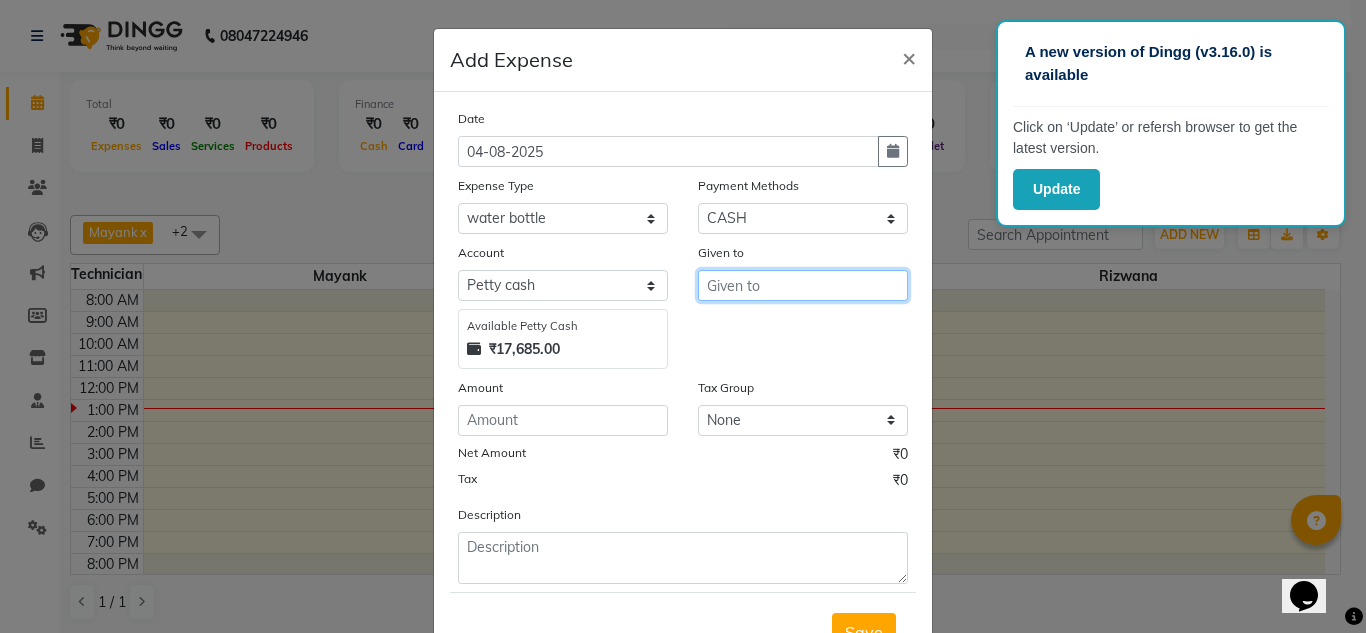 click at bounding box center [803, 285] 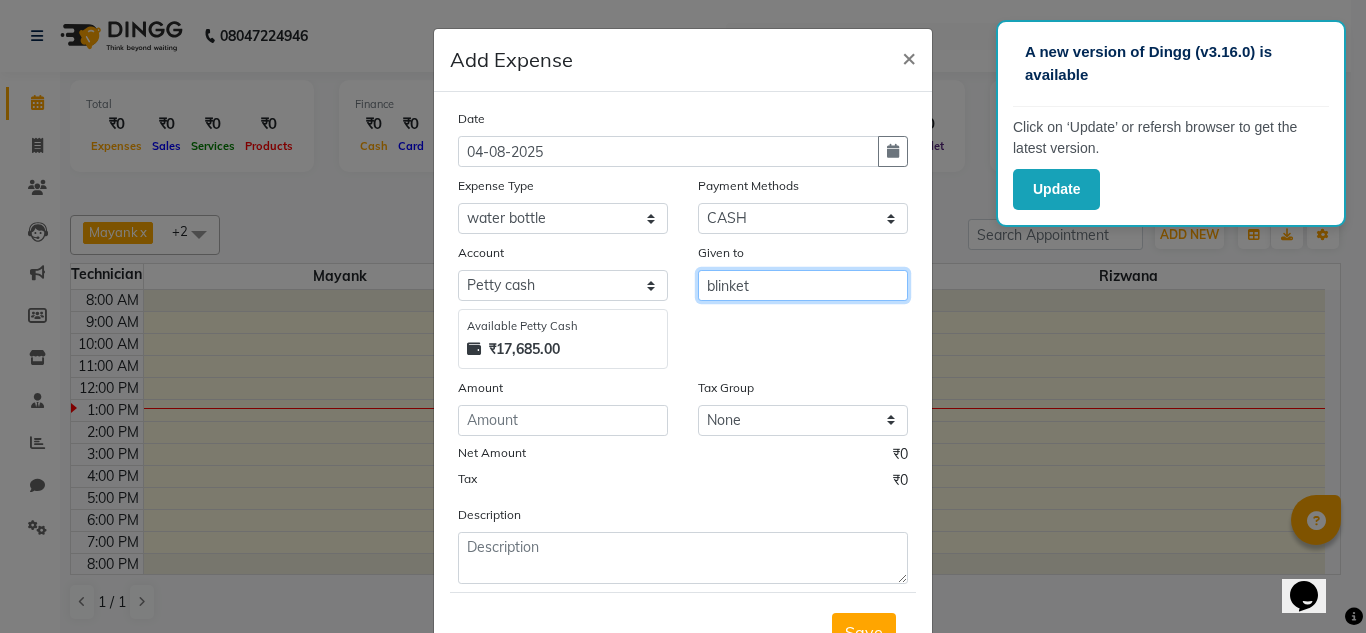 type on "blinket" 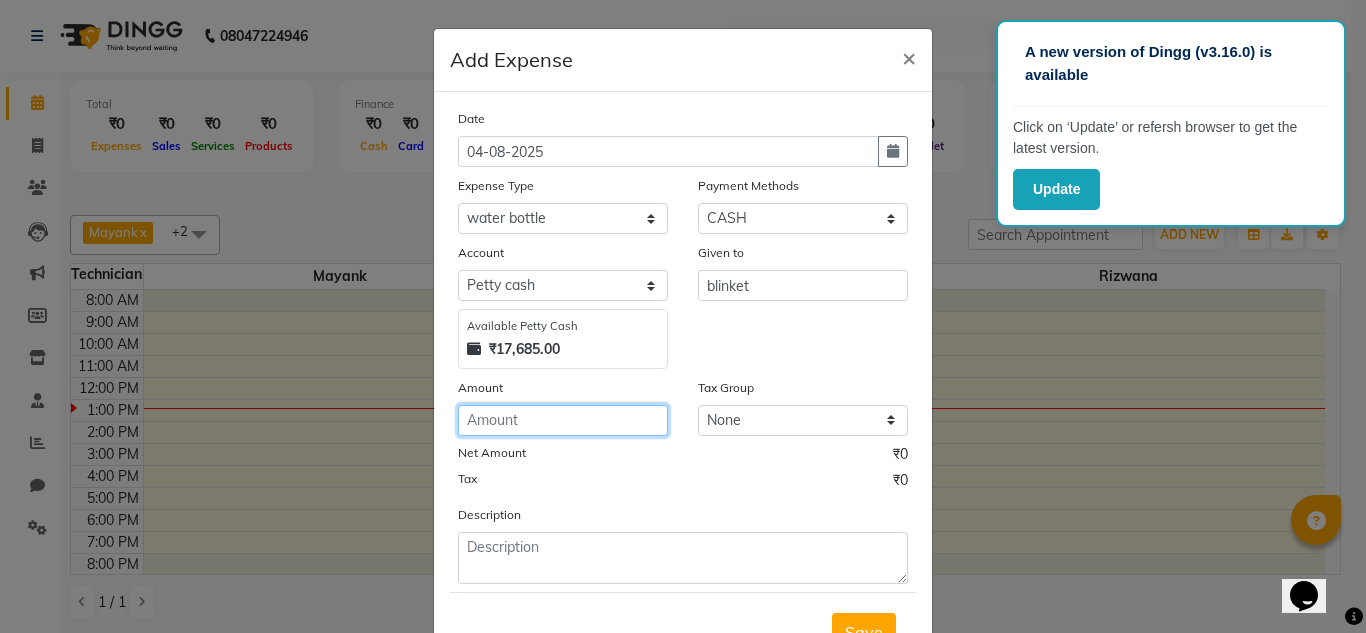 click 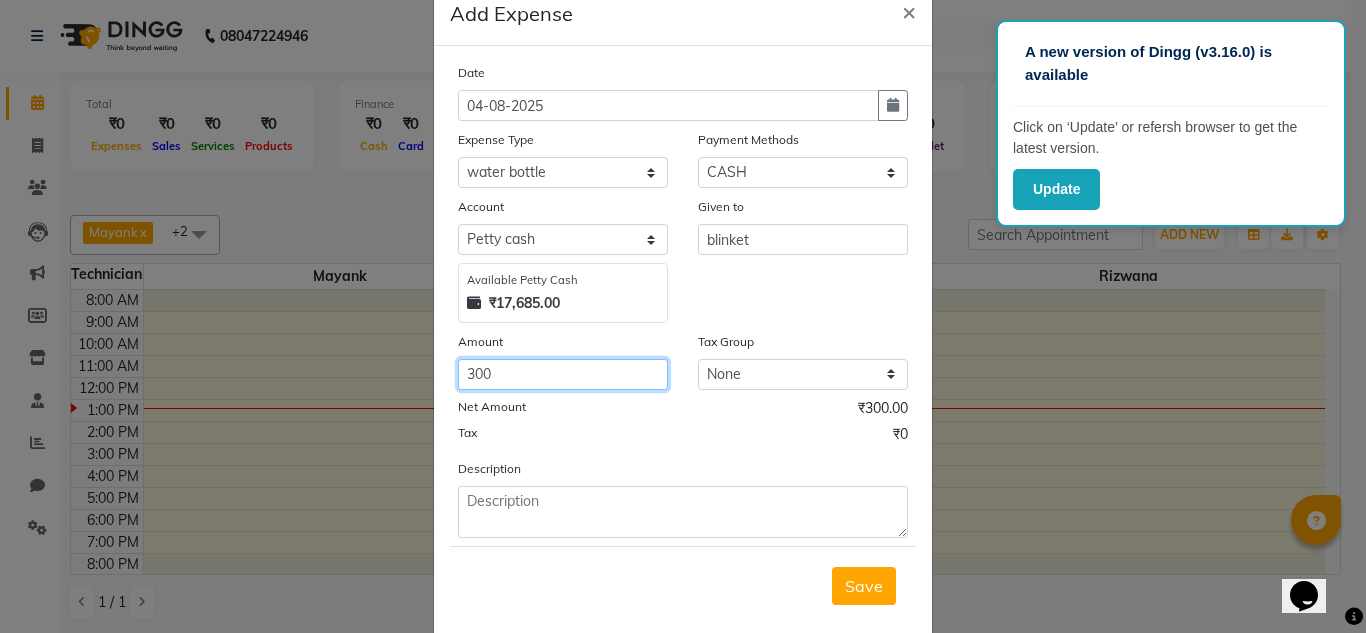 scroll, scrollTop: 83, scrollLeft: 0, axis: vertical 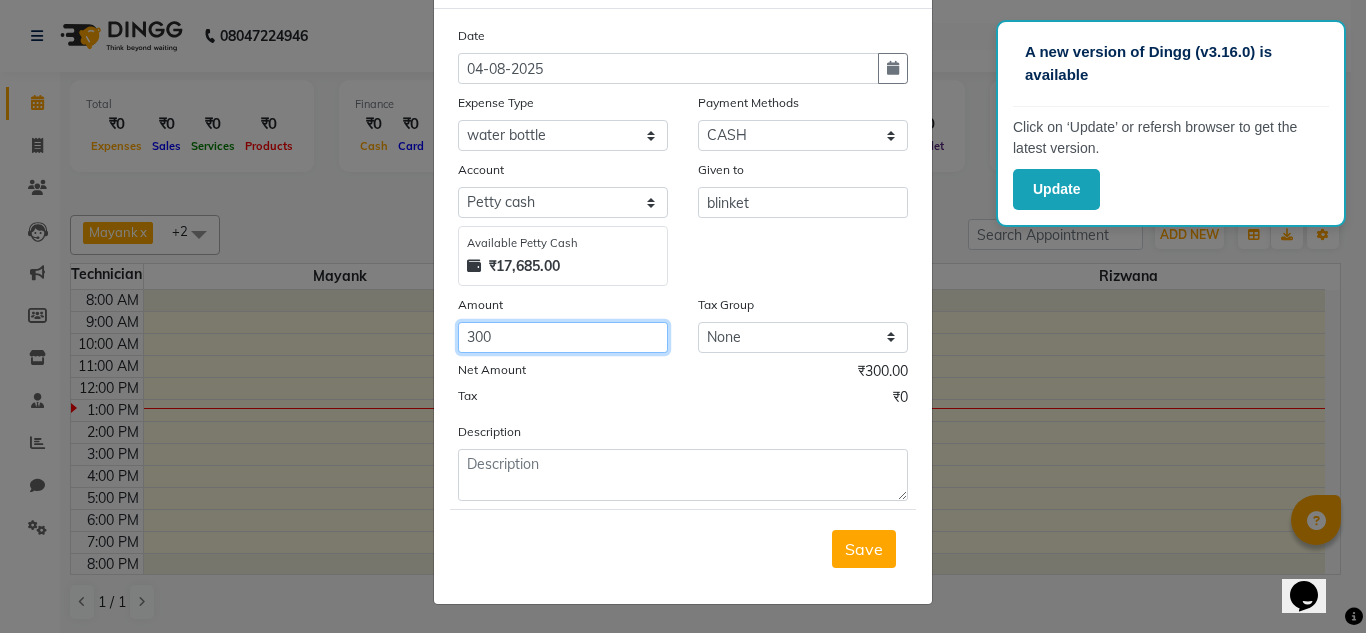 type on "300" 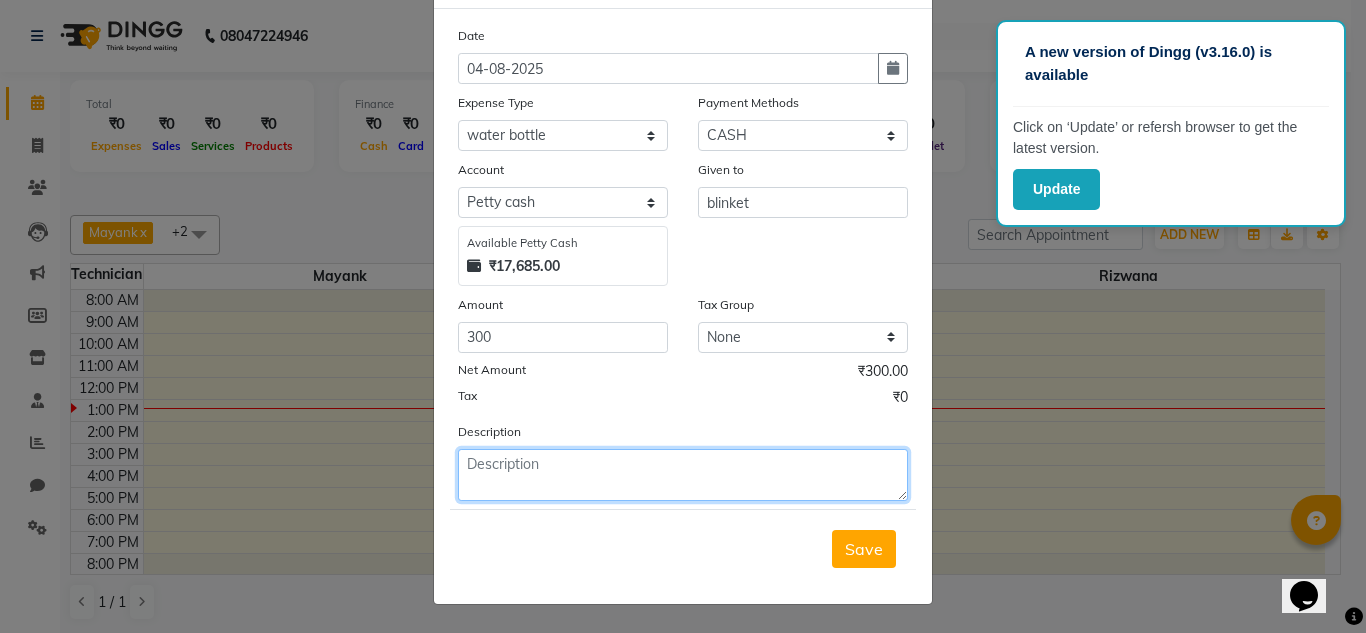 click 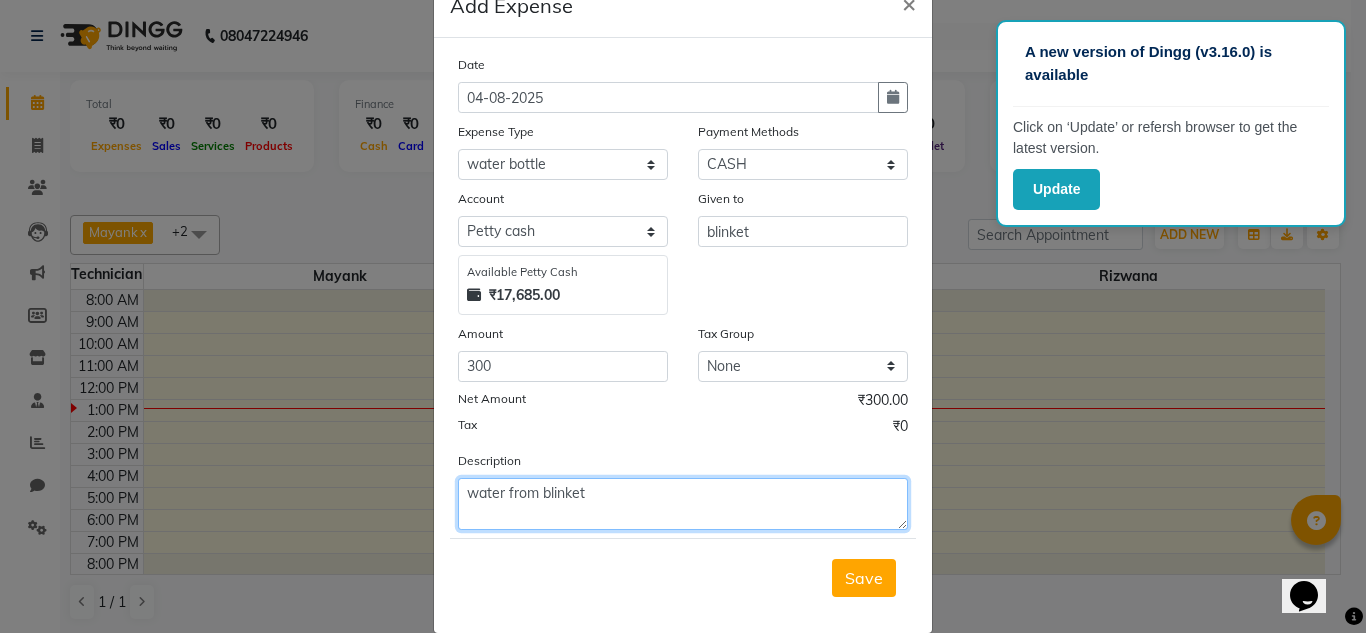 scroll, scrollTop: 83, scrollLeft: 0, axis: vertical 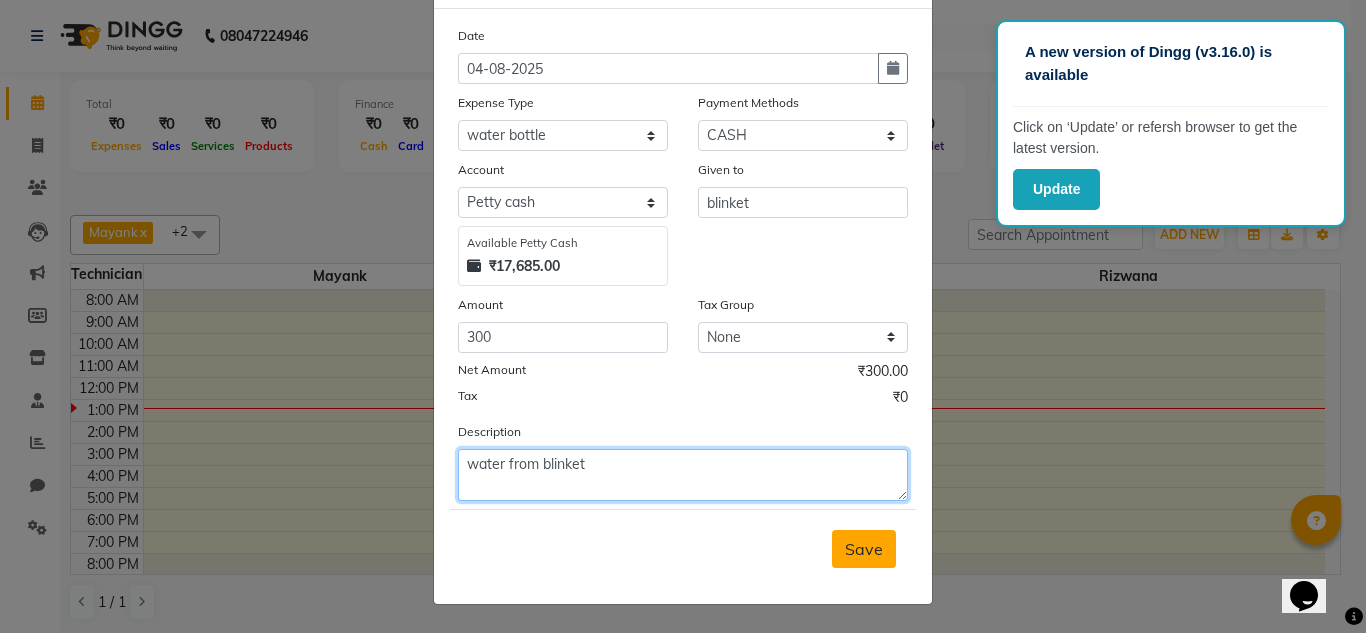 type on "water from blinket" 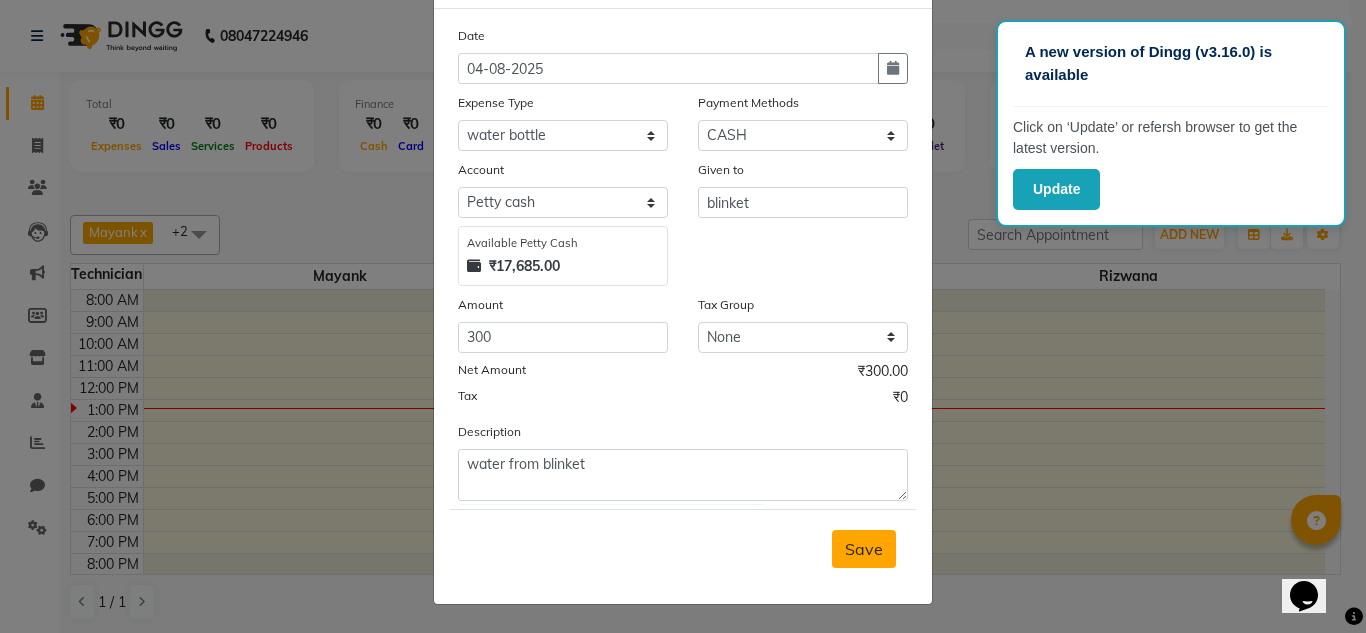 click on "Save" at bounding box center [864, 549] 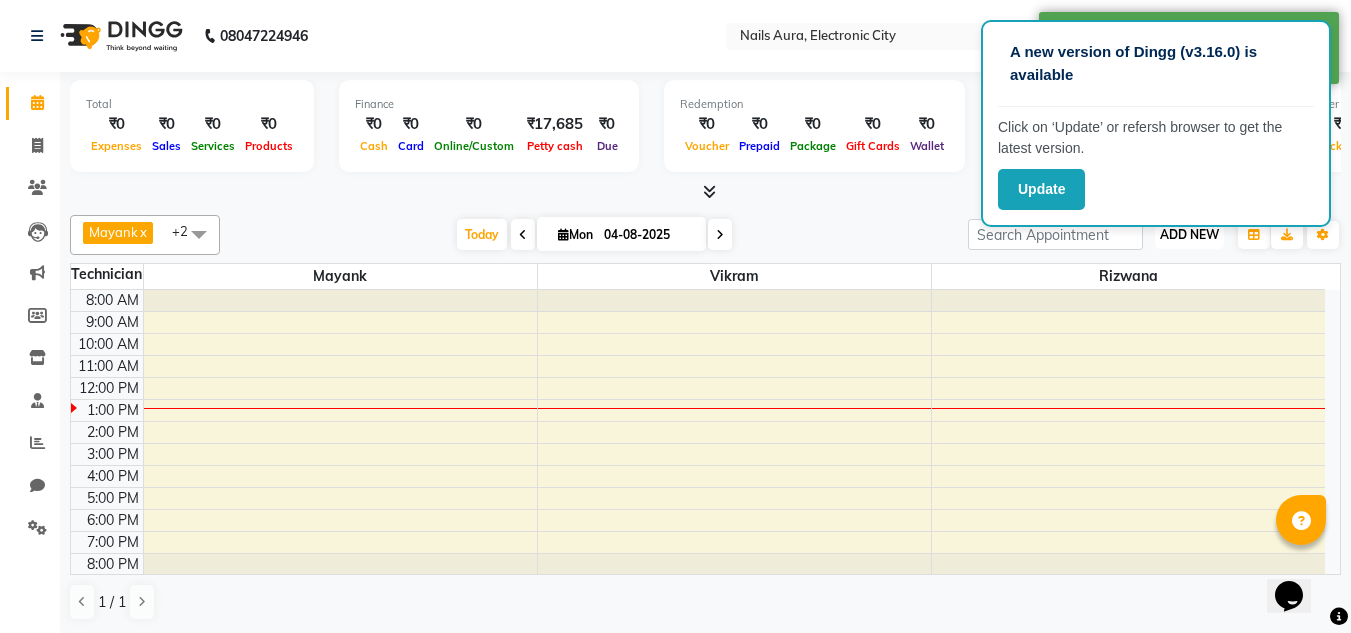 click on "ADD NEW" at bounding box center [1189, 234] 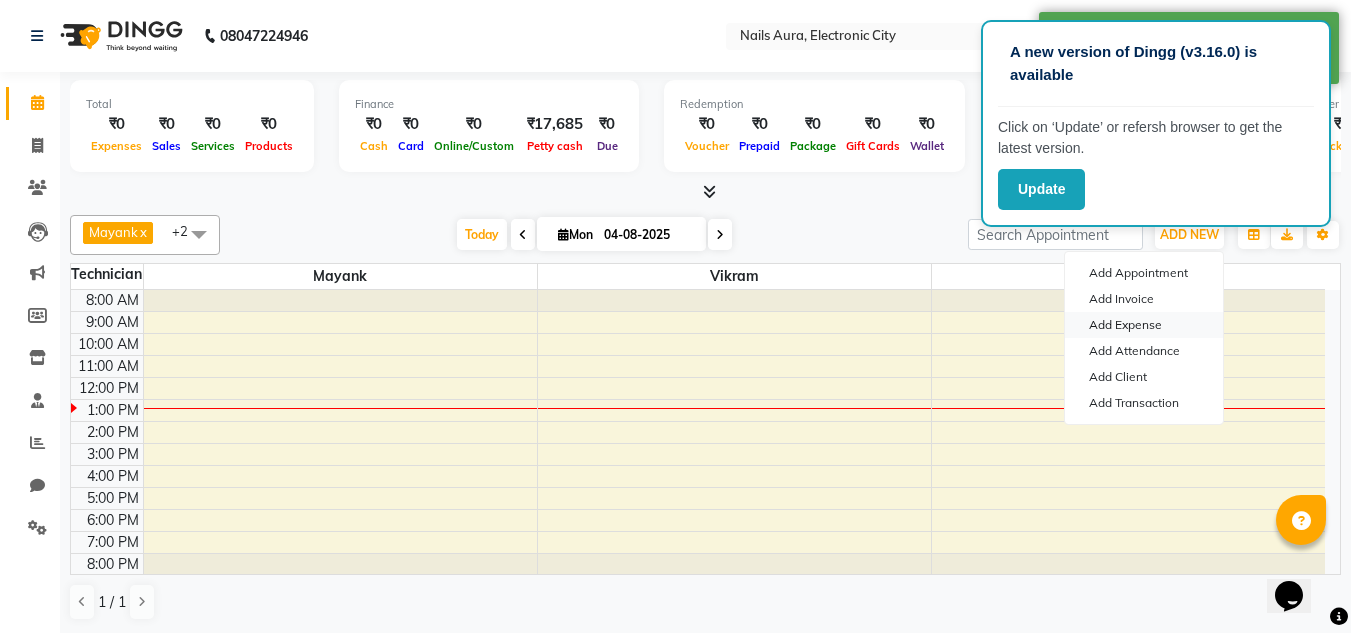 click on "Add Expense" at bounding box center (1144, 325) 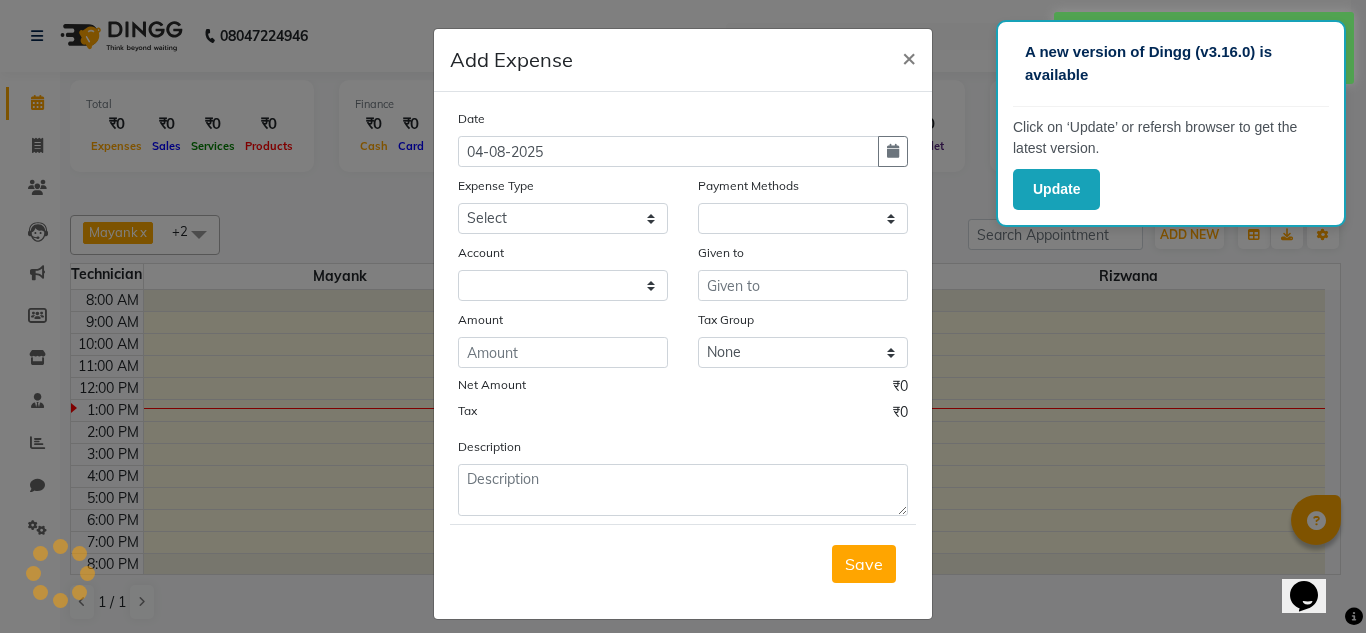 select on "1" 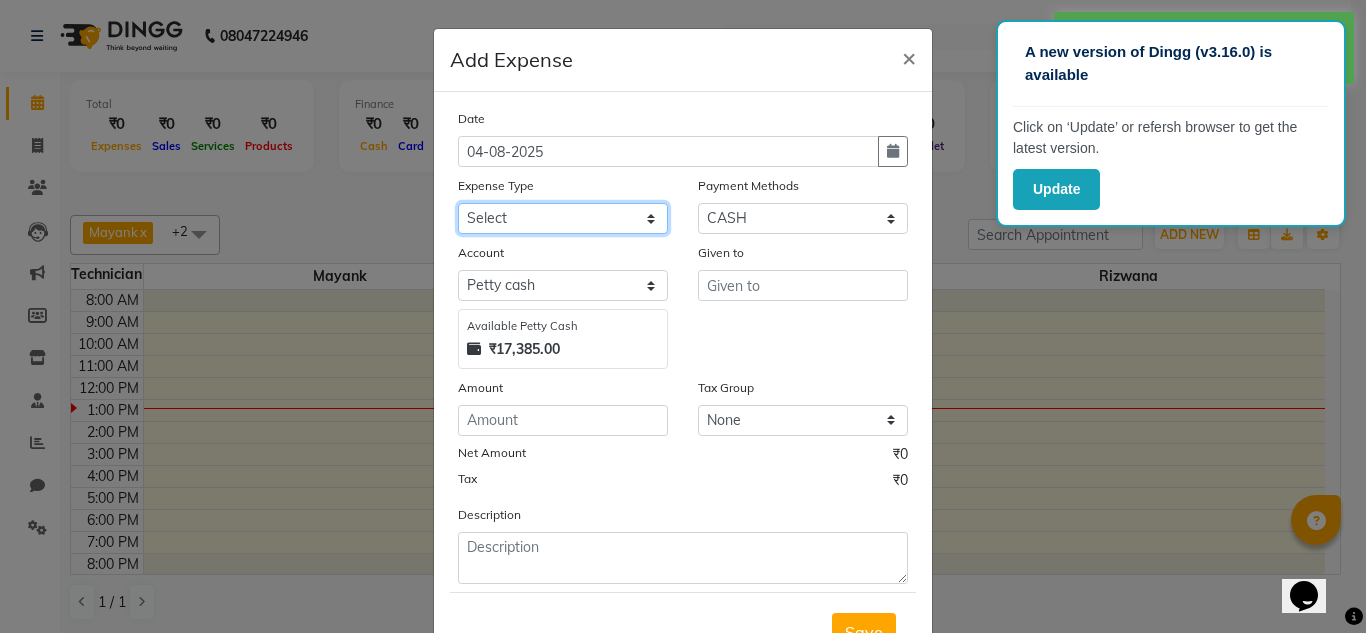 click on "Select AC Advance Salary Bank charges Car maintenance  Cash transfer to bank Cash transfer to hub Client Snacks Clinical charges Equipment Fuel Govt fee Incentive Insurance International purchase Loan Repayment Maintenance Marketing Miscellaneous MRA Other Pantry Post Paid Bill Product Salary Shop Rent Staff Room Rent Staff Snacks Tax tea for staff Tea & Refreshment Transport Utilities water bottle" 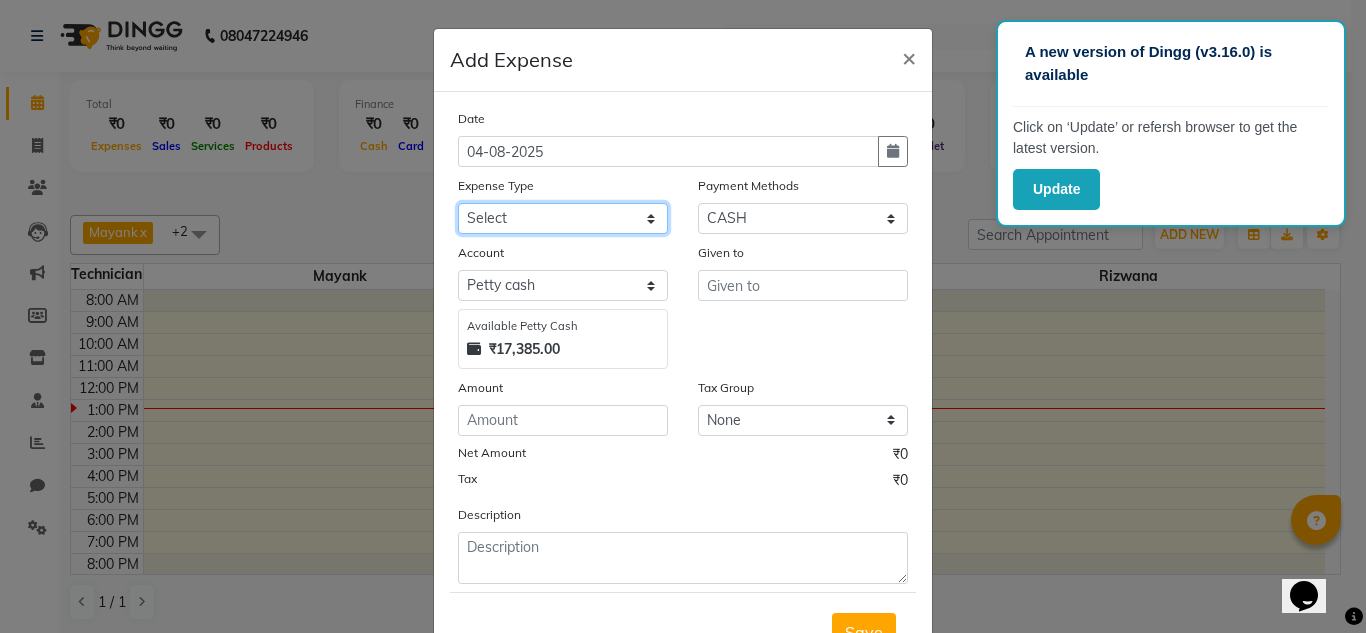 select on "22404" 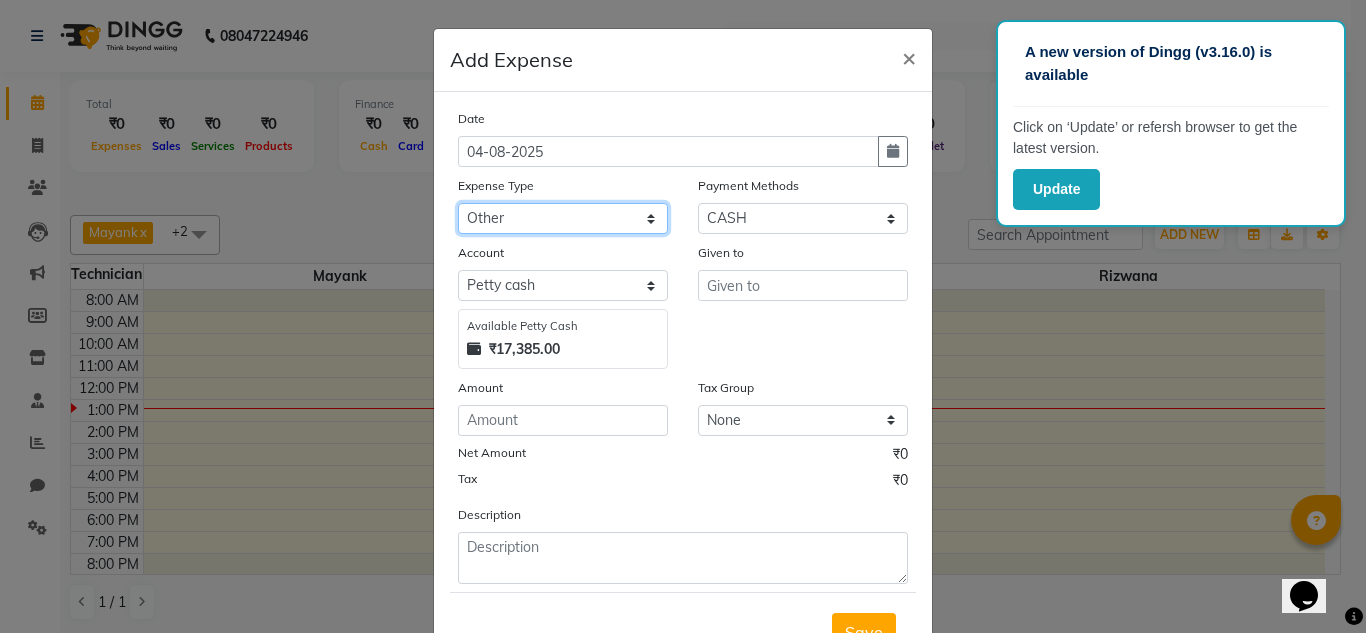 click on "Select AC Advance Salary Bank charges Car maintenance  Cash transfer to bank Cash transfer to hub Client Snacks Clinical charges Equipment Fuel Govt fee Incentive Insurance International purchase Loan Repayment Maintenance Marketing Miscellaneous MRA Other Pantry Post Paid Bill Product Salary Shop Rent Staff Room Rent Staff Snacks Tax tea for staff Tea & Refreshment Transport Utilities water bottle" 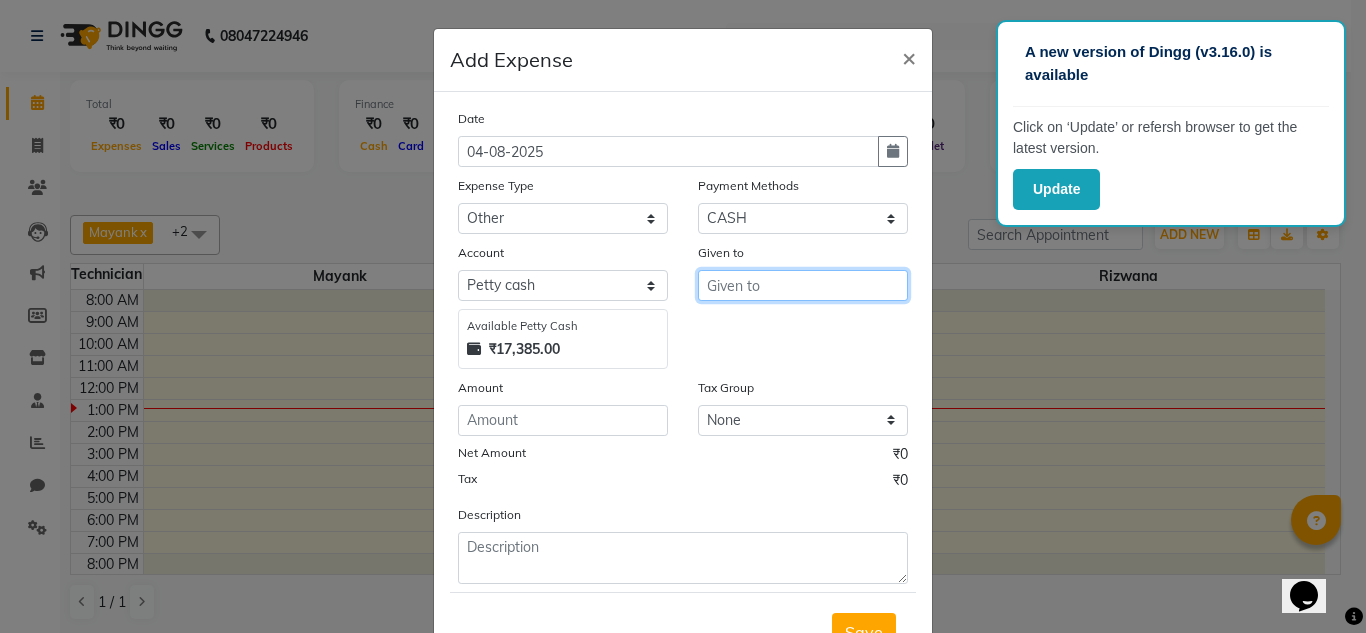 click at bounding box center [803, 285] 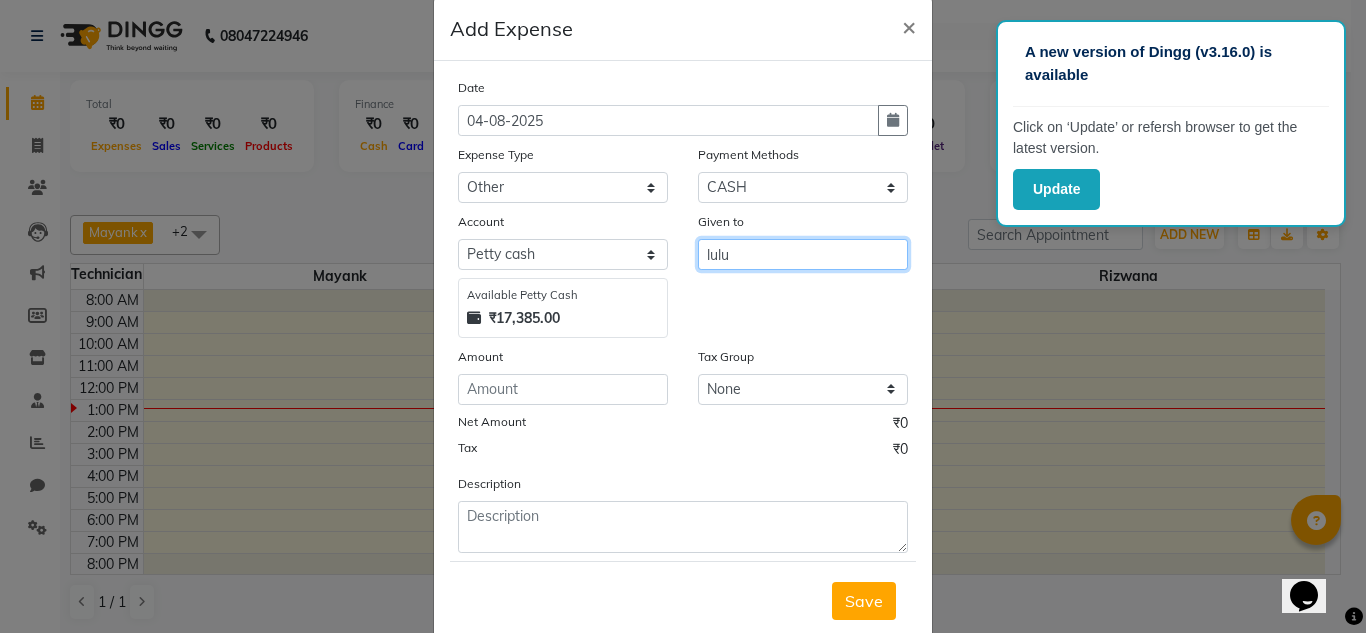 scroll, scrollTop: 83, scrollLeft: 0, axis: vertical 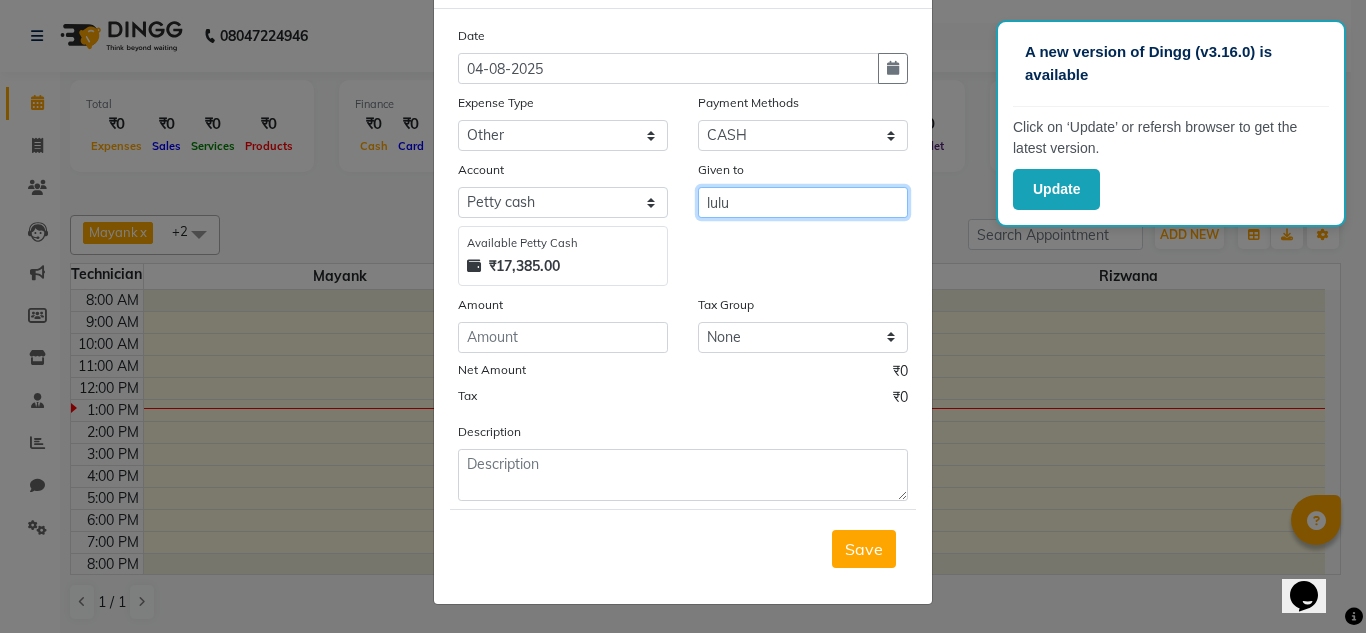 type on "lulu" 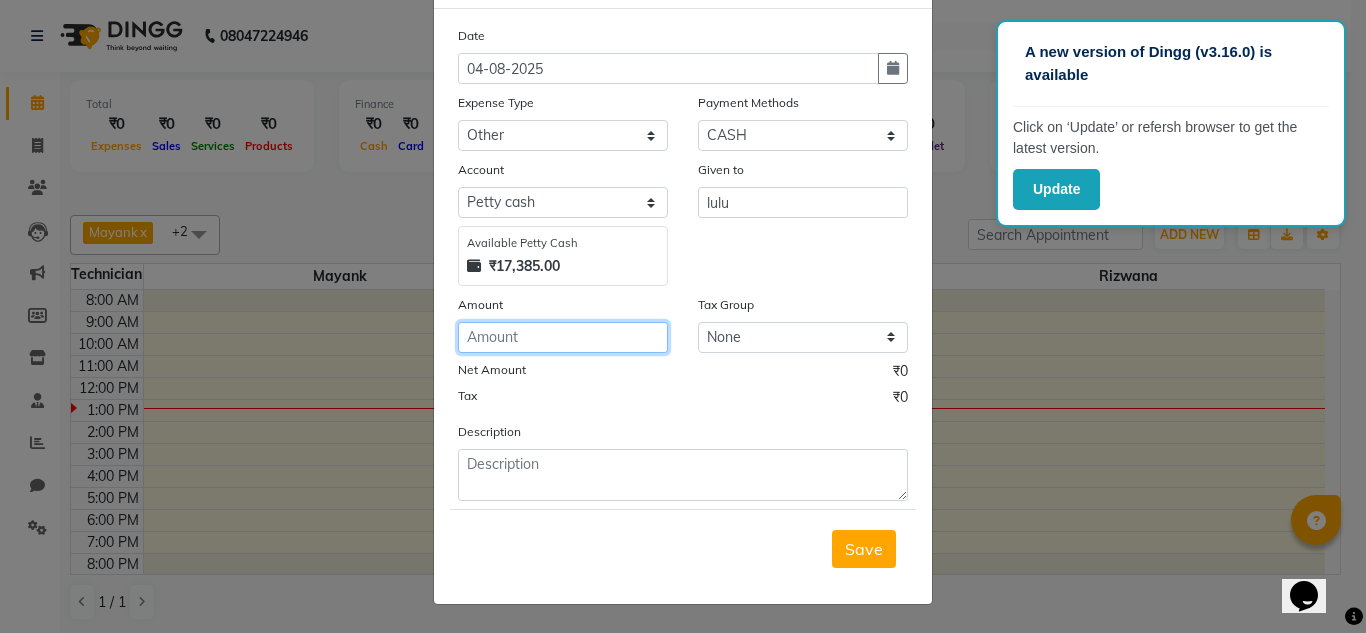 click 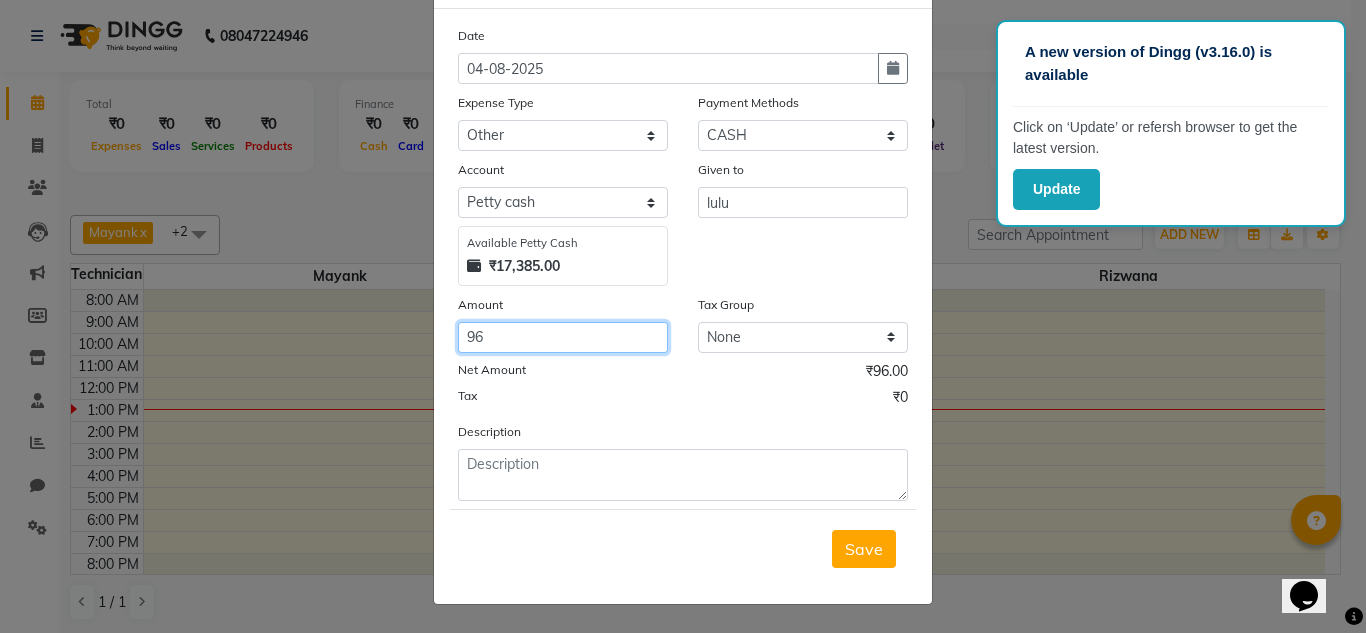 type on "96" 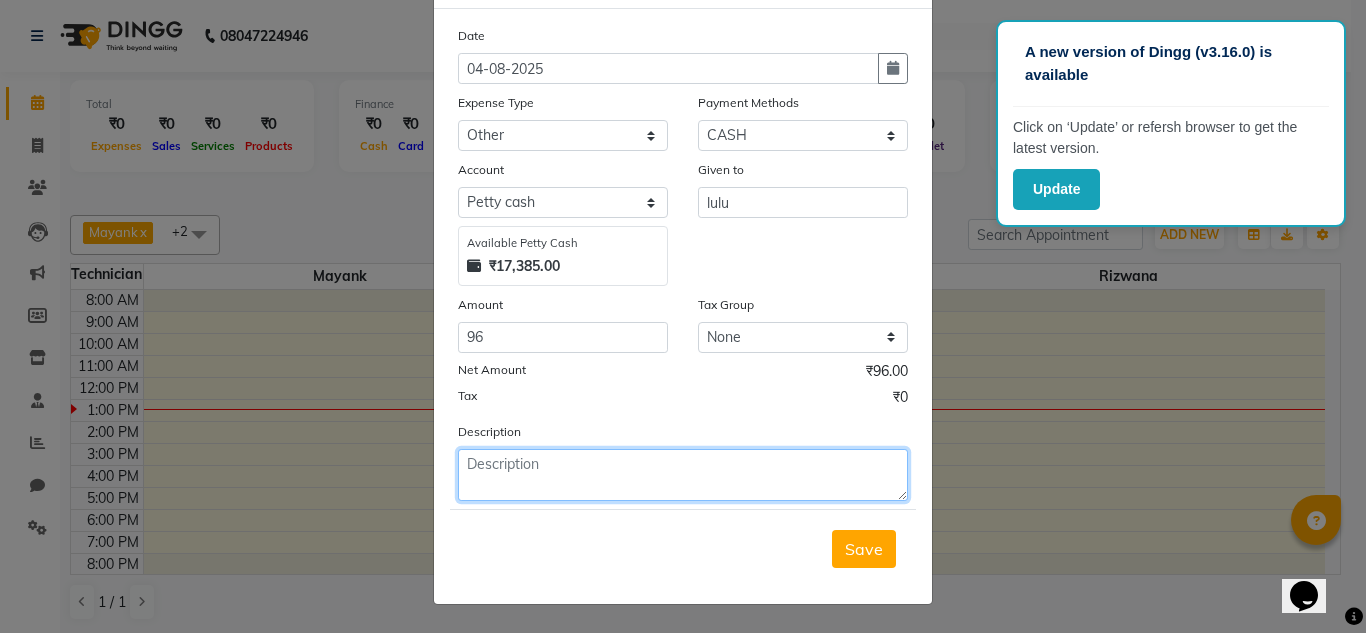 click 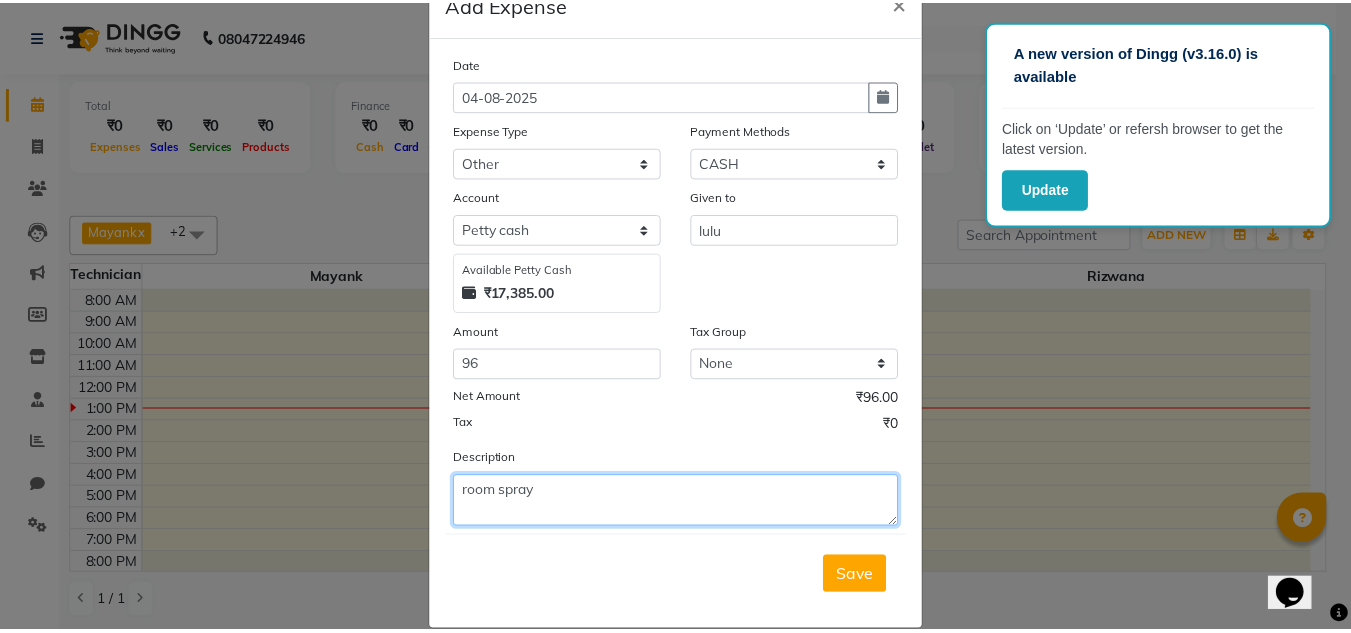 scroll, scrollTop: 83, scrollLeft: 0, axis: vertical 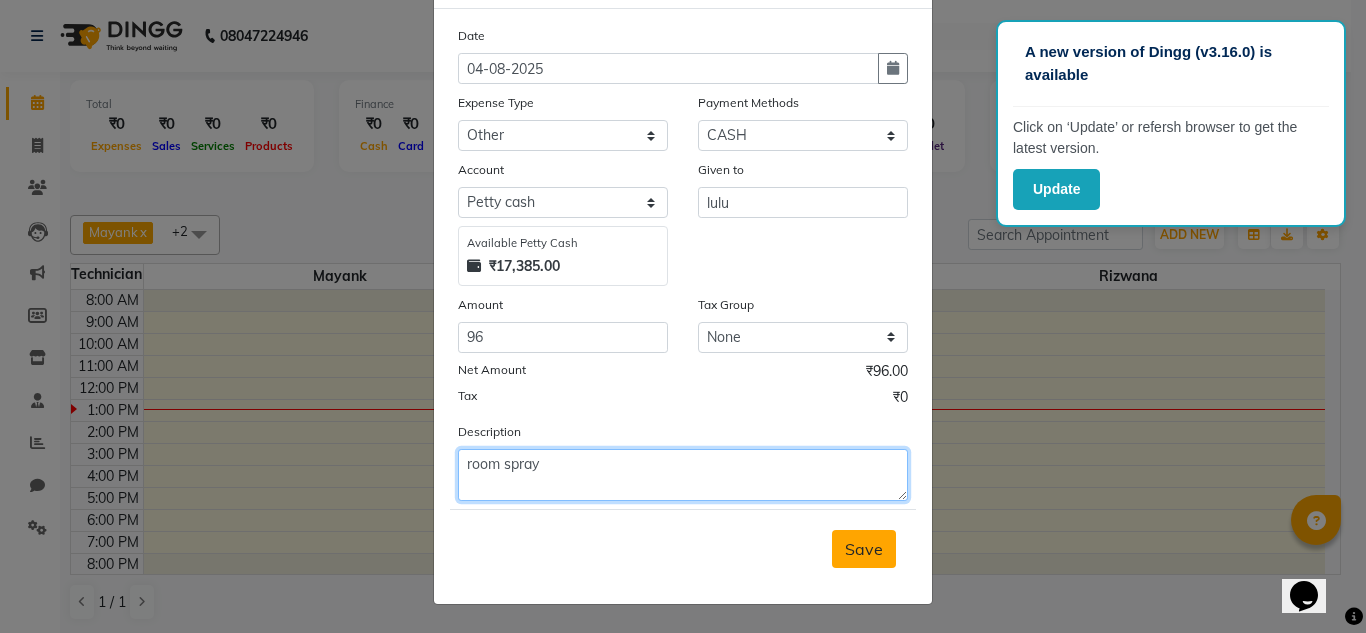 type on "room spray" 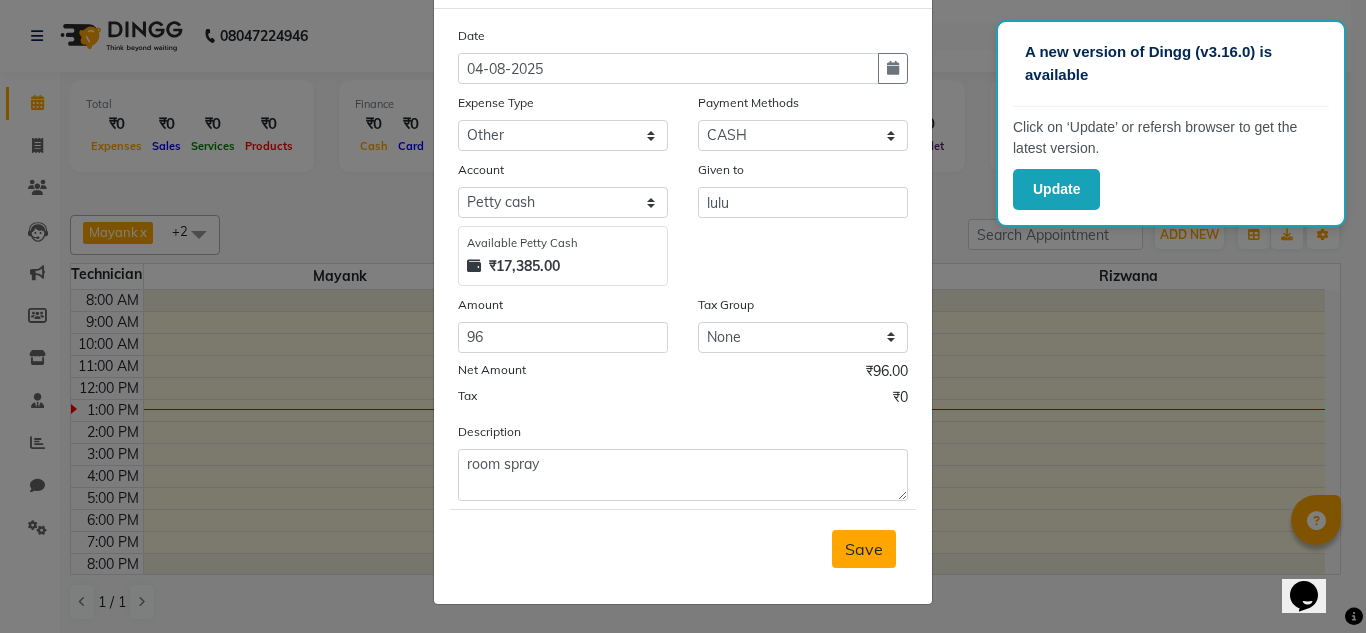 click on "Save" at bounding box center (864, 549) 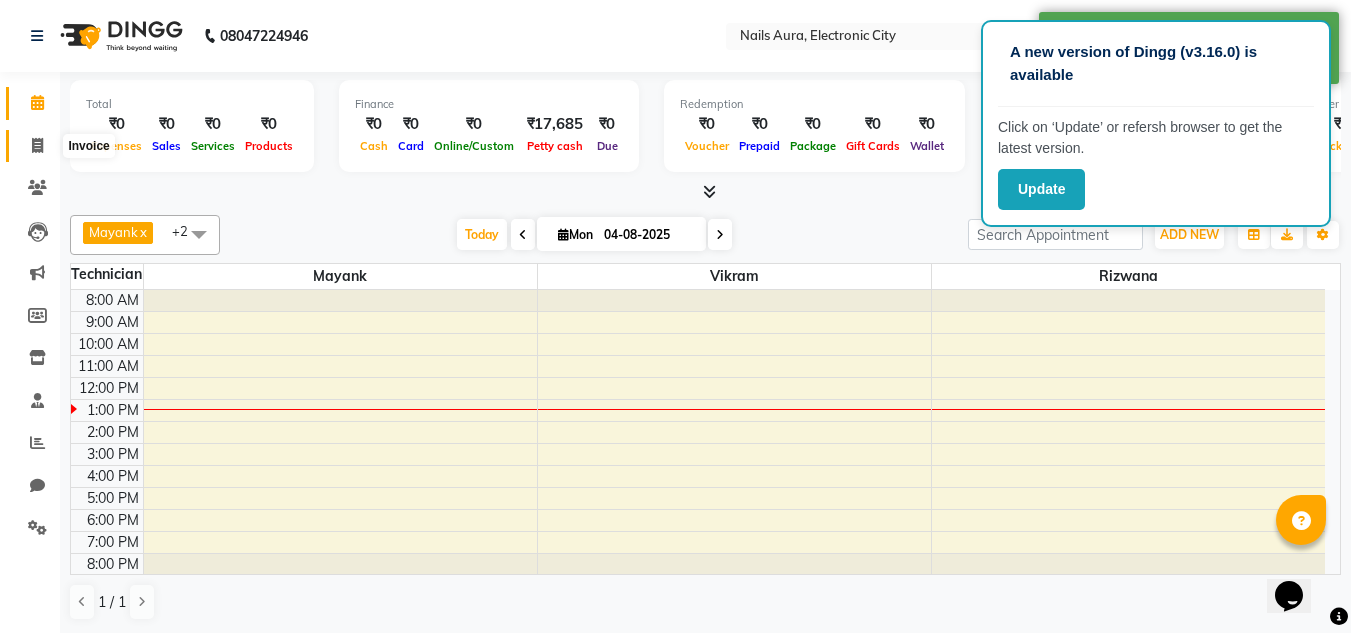 click 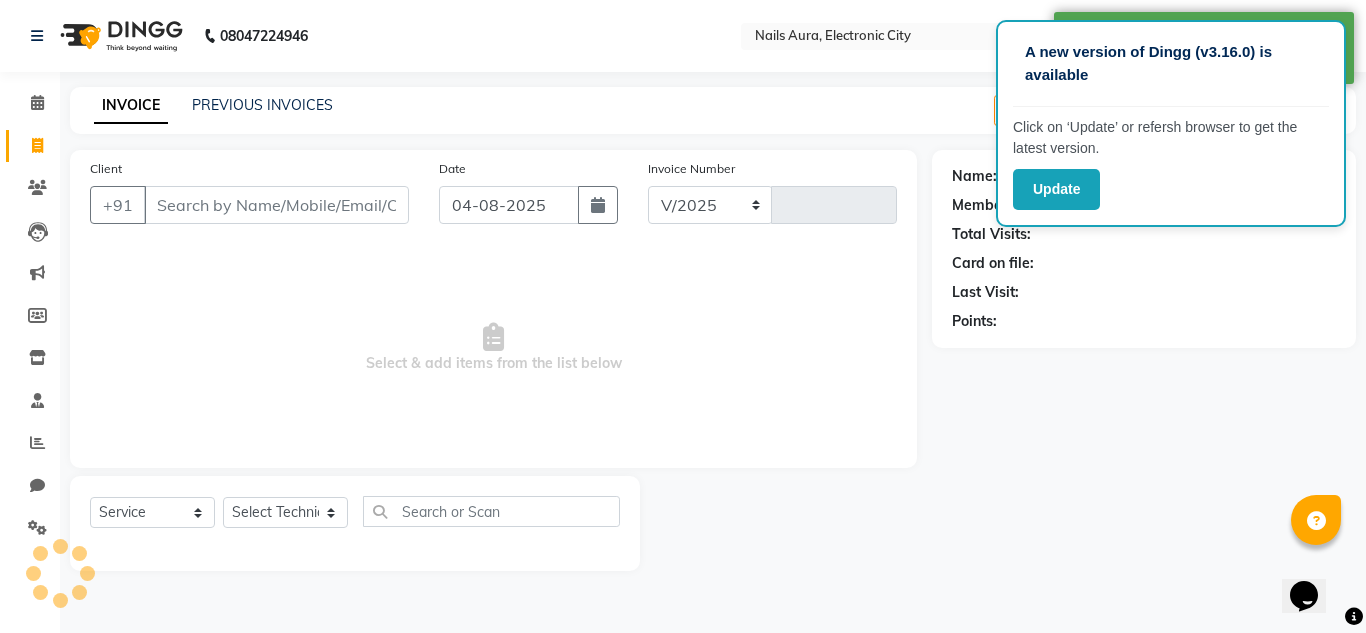 select on "8179" 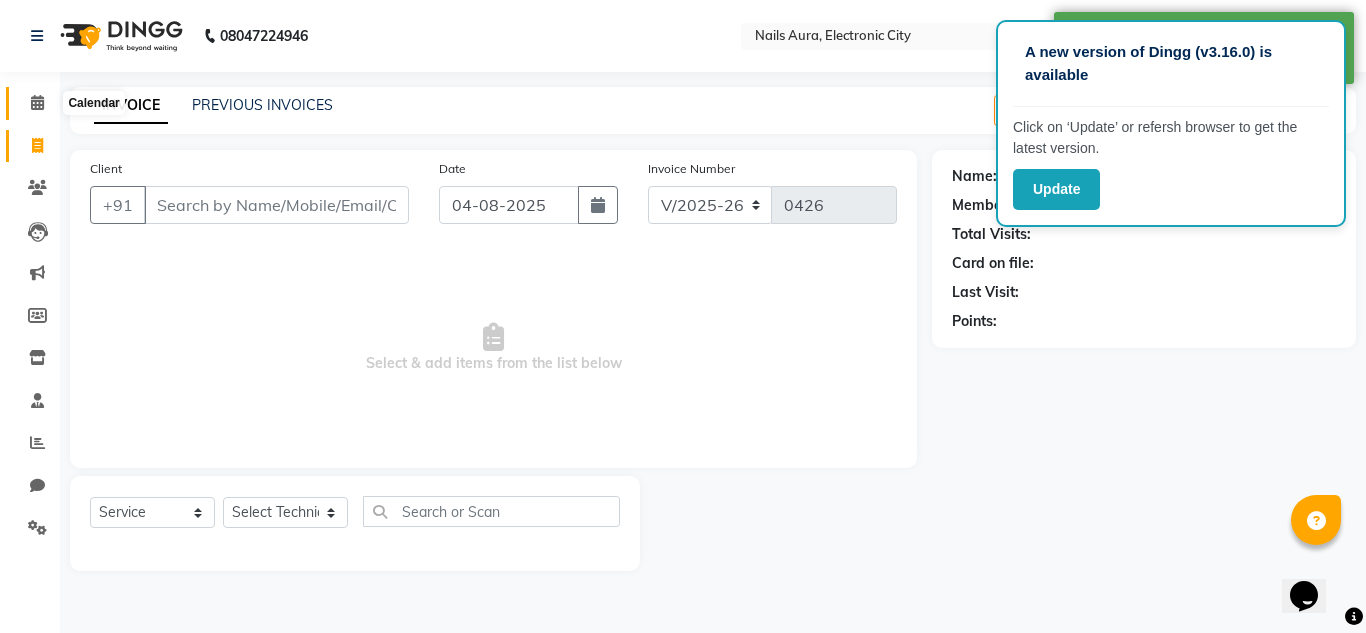 click 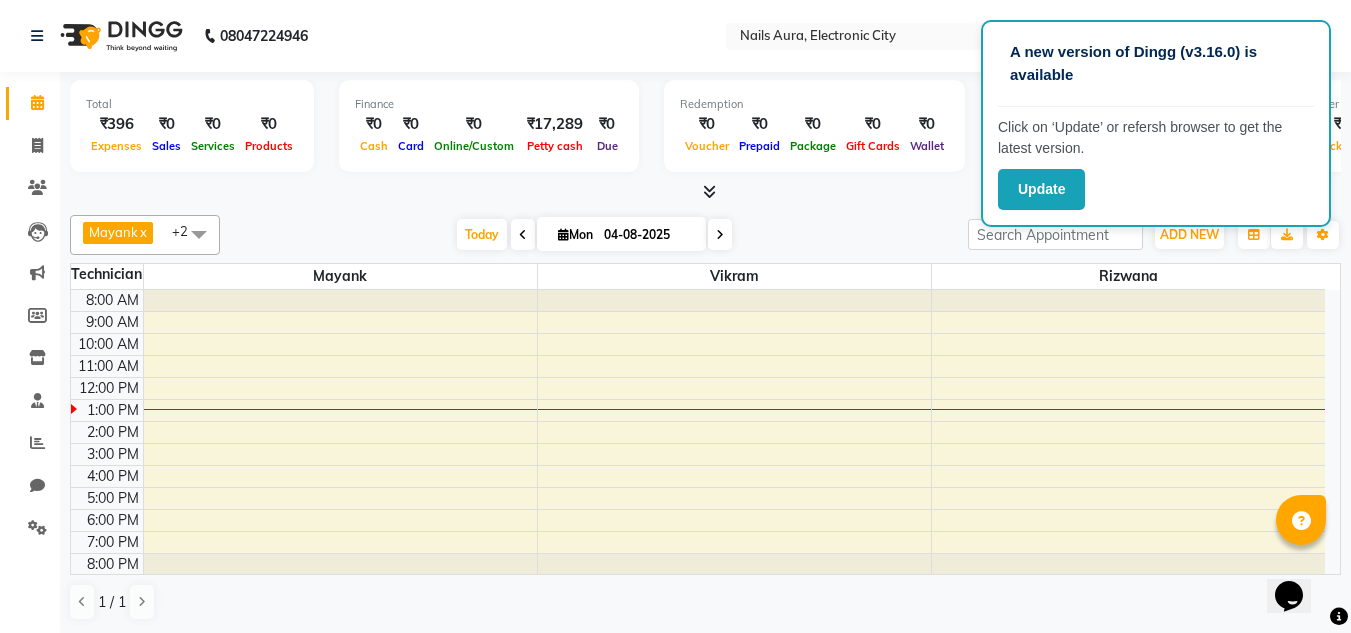 scroll, scrollTop: 1, scrollLeft: 0, axis: vertical 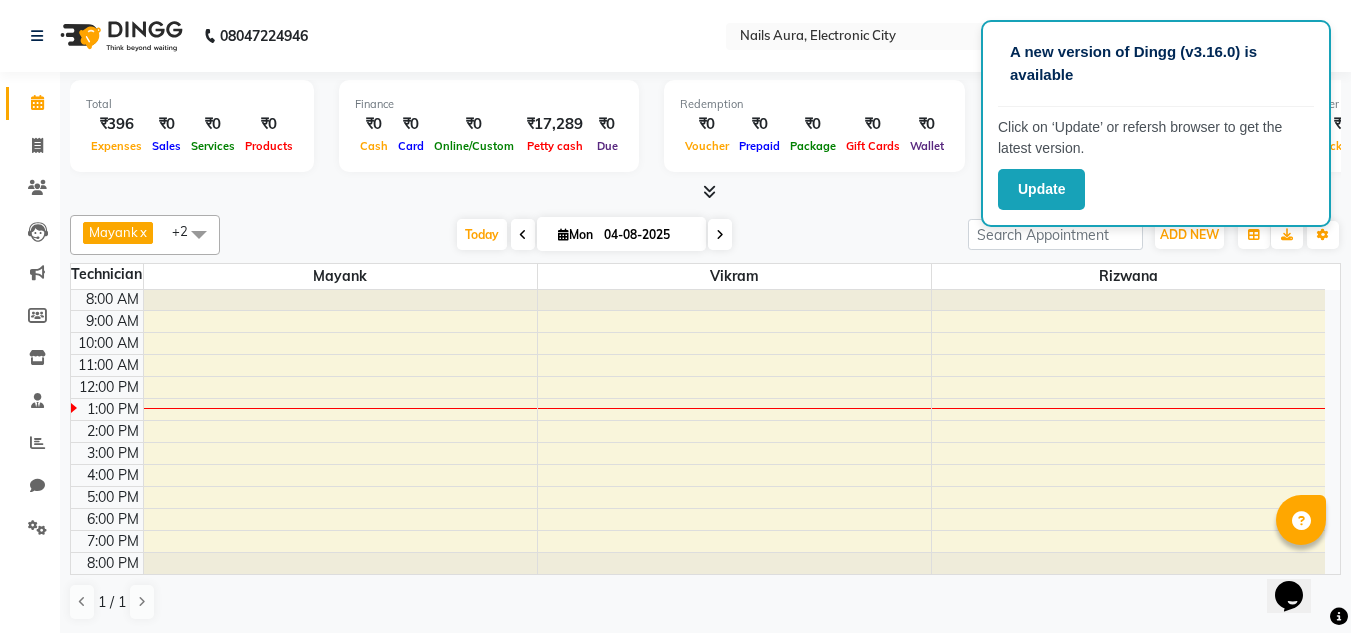 click on "A new version of Dingg (v3.16.0) is available" 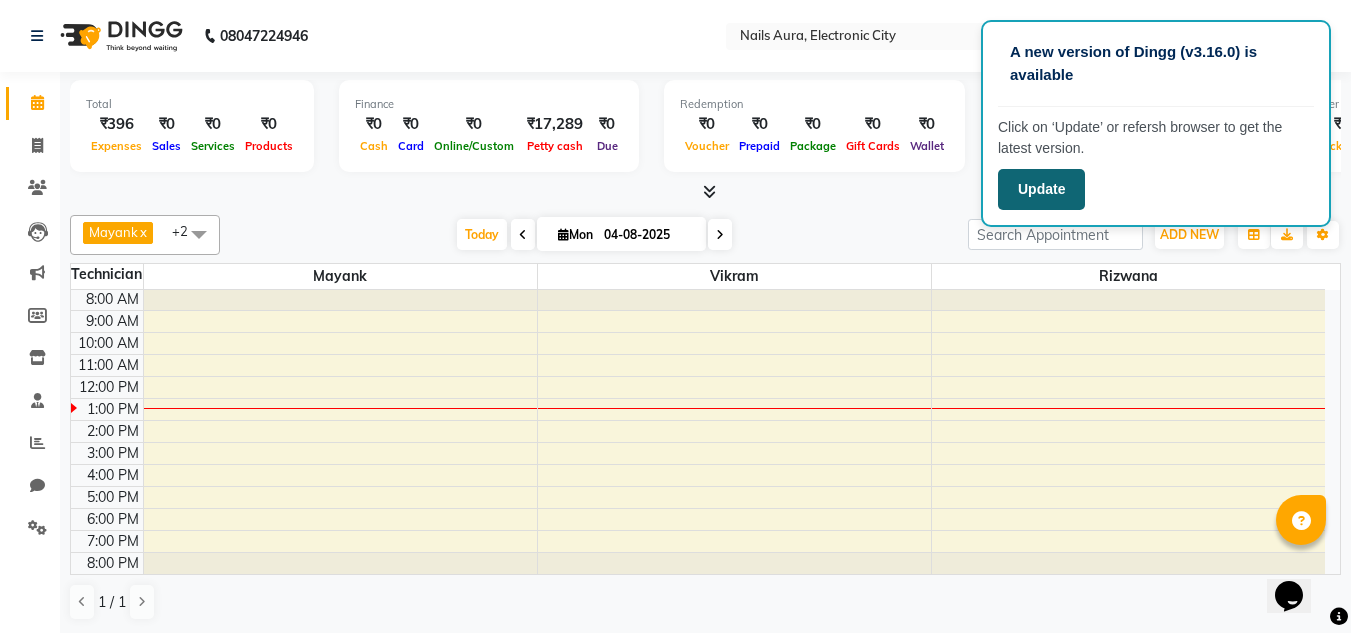 click on "Update" 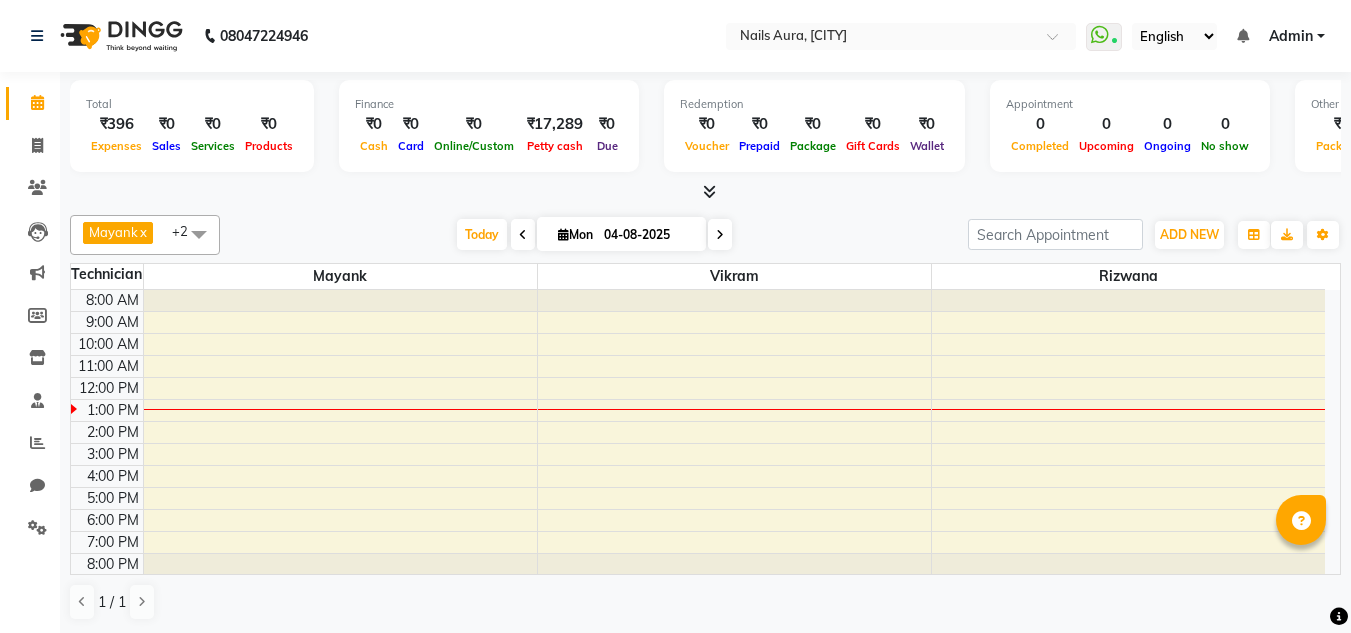 scroll, scrollTop: 0, scrollLeft: 0, axis: both 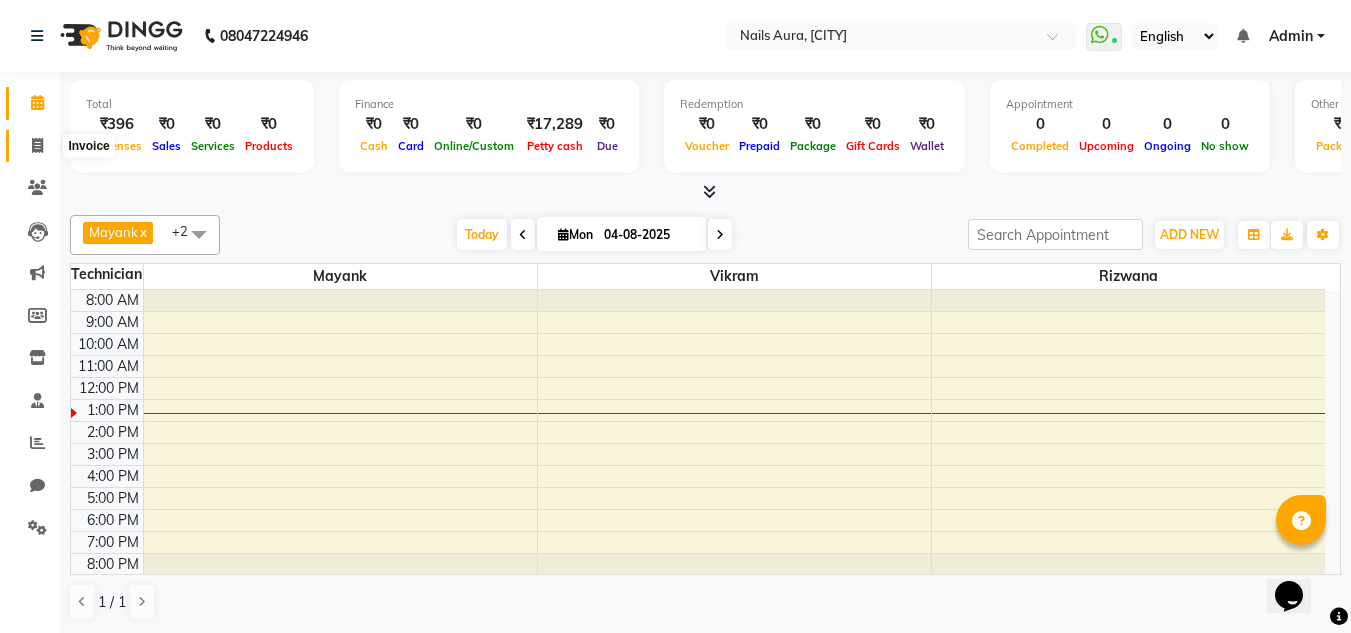 click 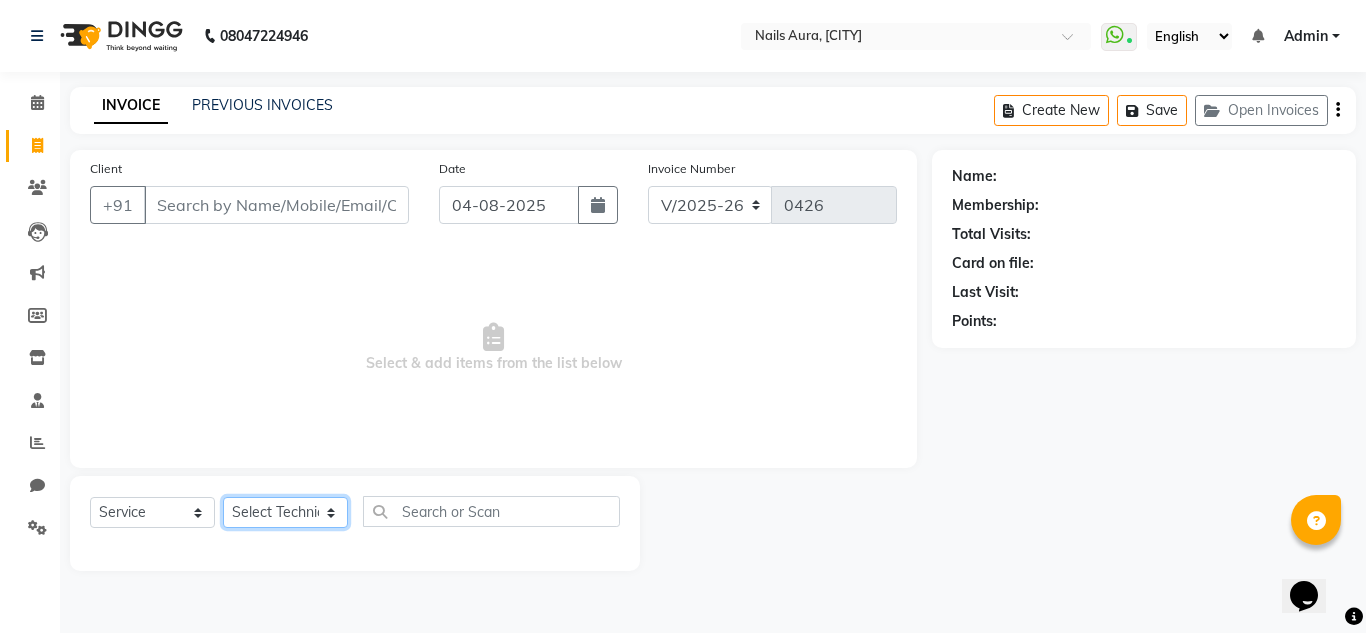 click on "Select Technician Akash Akshay Gulshan Mahi Mayank Munmun Pooja Rashmi Rima dey Rizwana Shaina Varsha Vikram" 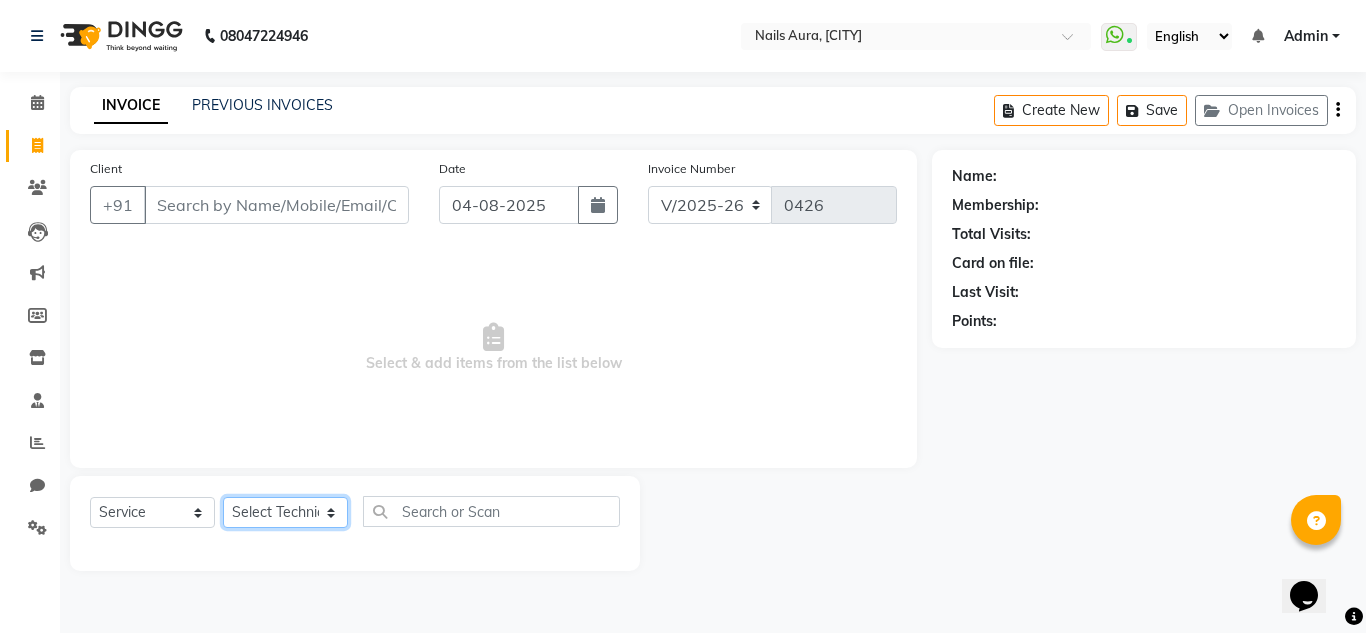 select on "81947" 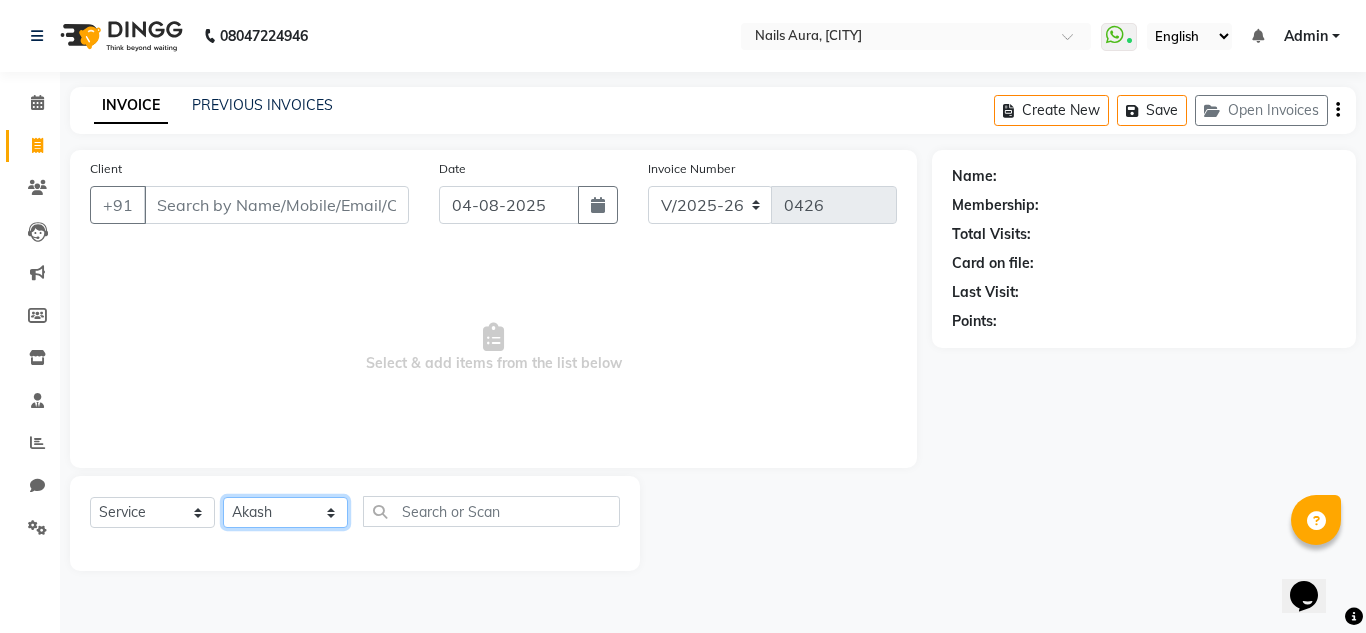 click on "Select Technician Akash Akshay Gulshan Mahi Mayank Munmun Pooja Rashmi Rima dey Rizwana Shaina Varsha Vikram" 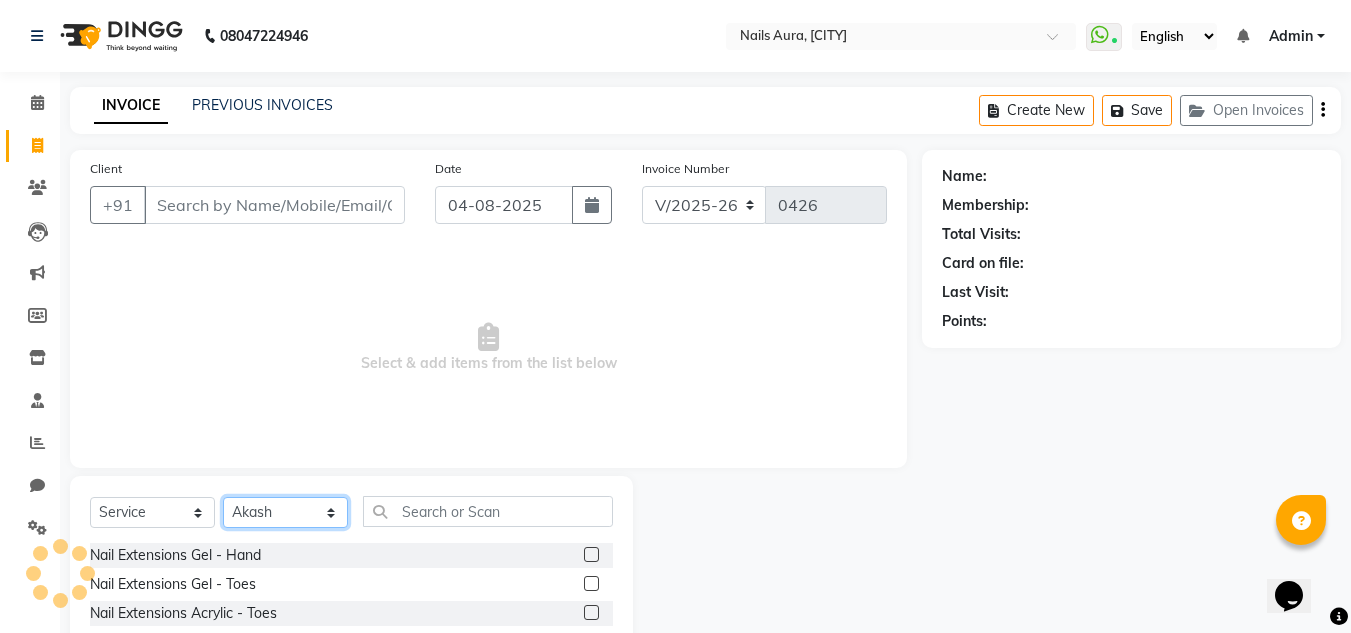 scroll, scrollTop: 168, scrollLeft: 0, axis: vertical 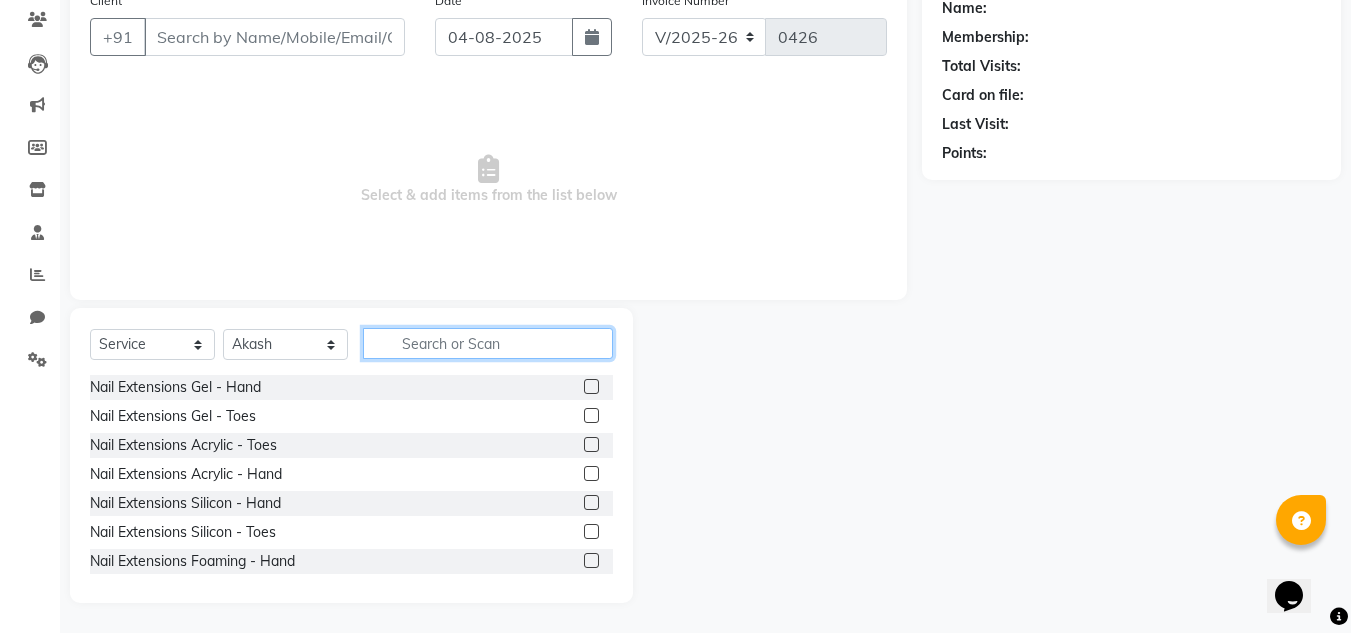 click 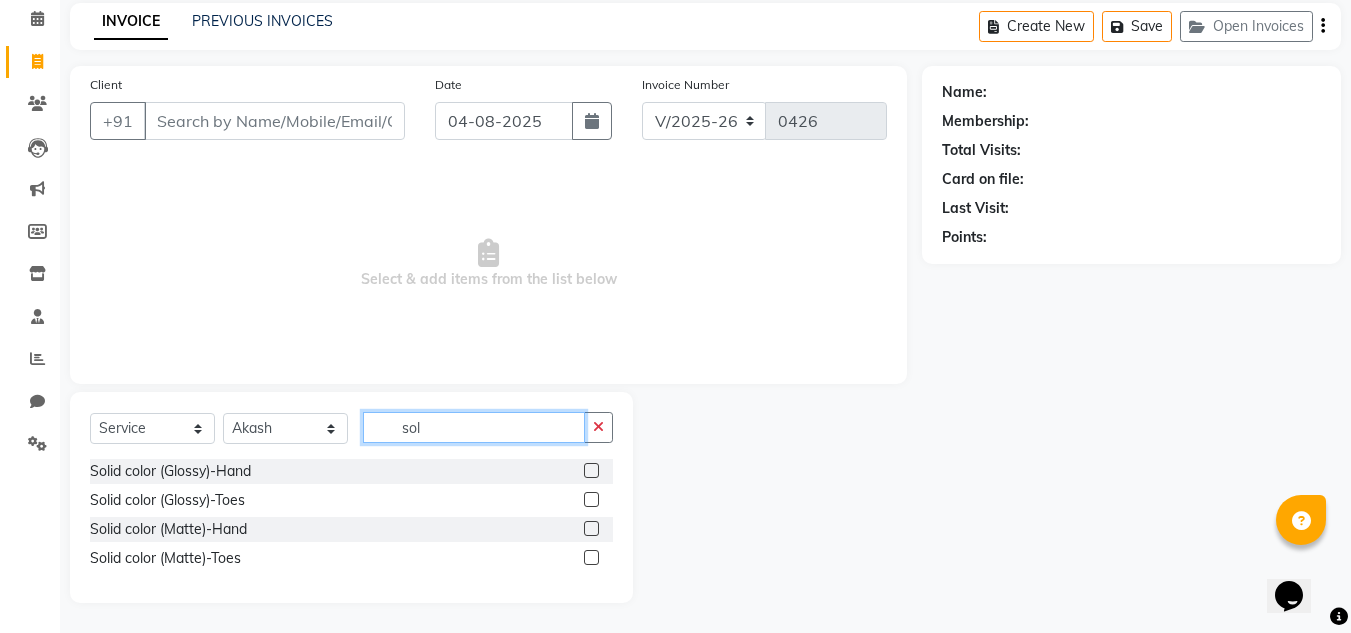 scroll, scrollTop: 84, scrollLeft: 0, axis: vertical 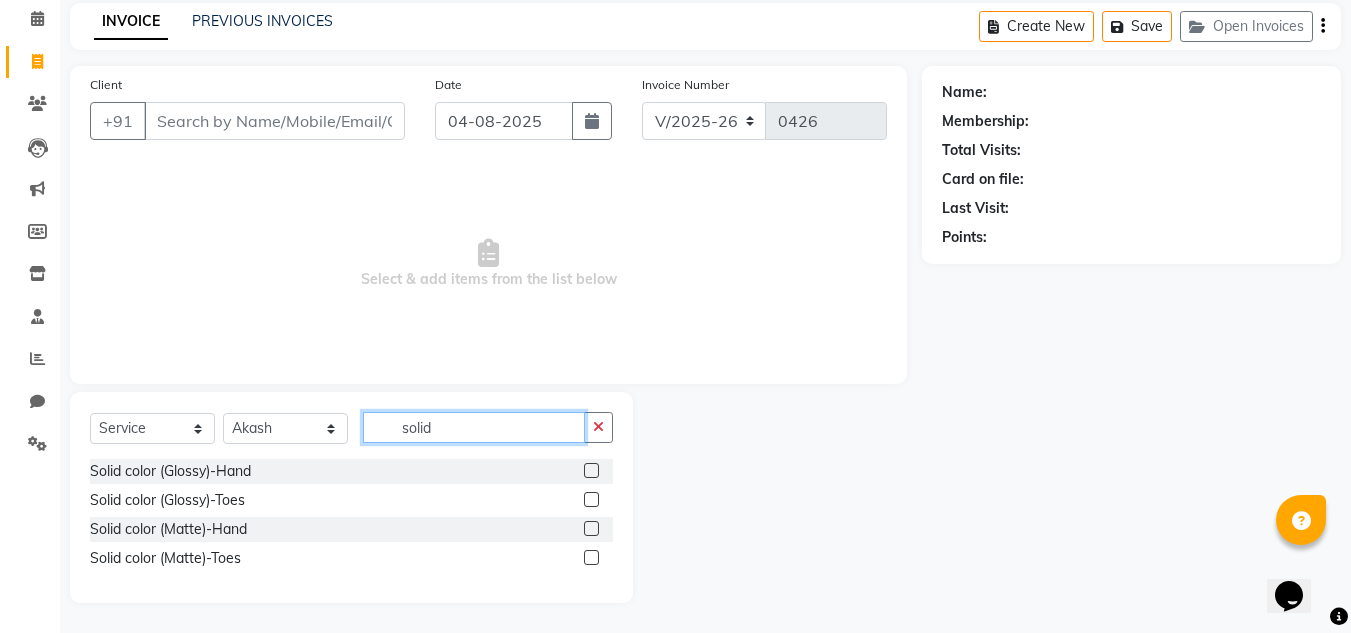 type on "solid" 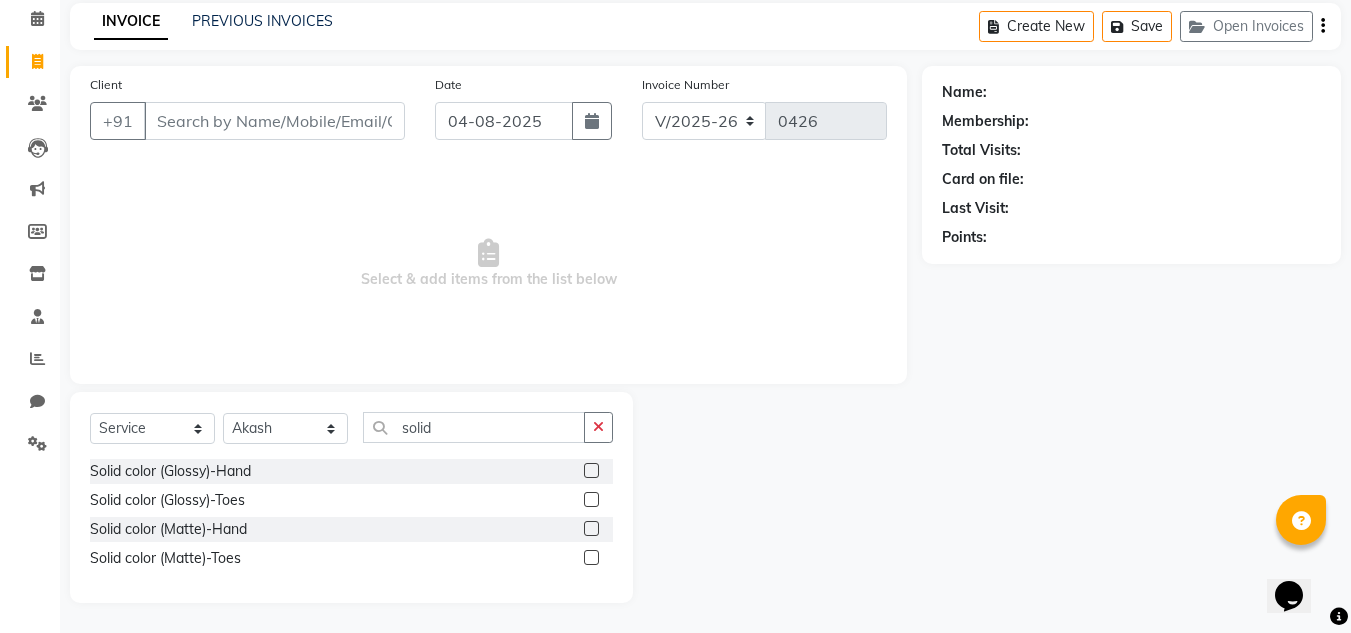 click 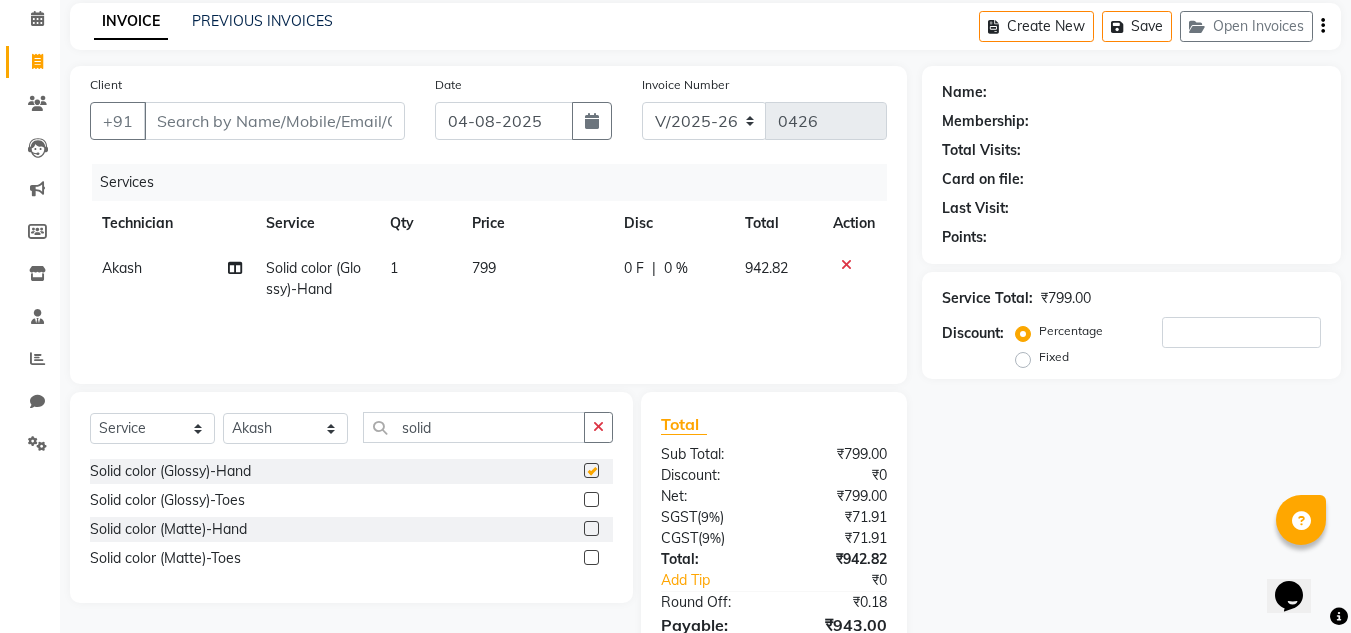 checkbox on "false" 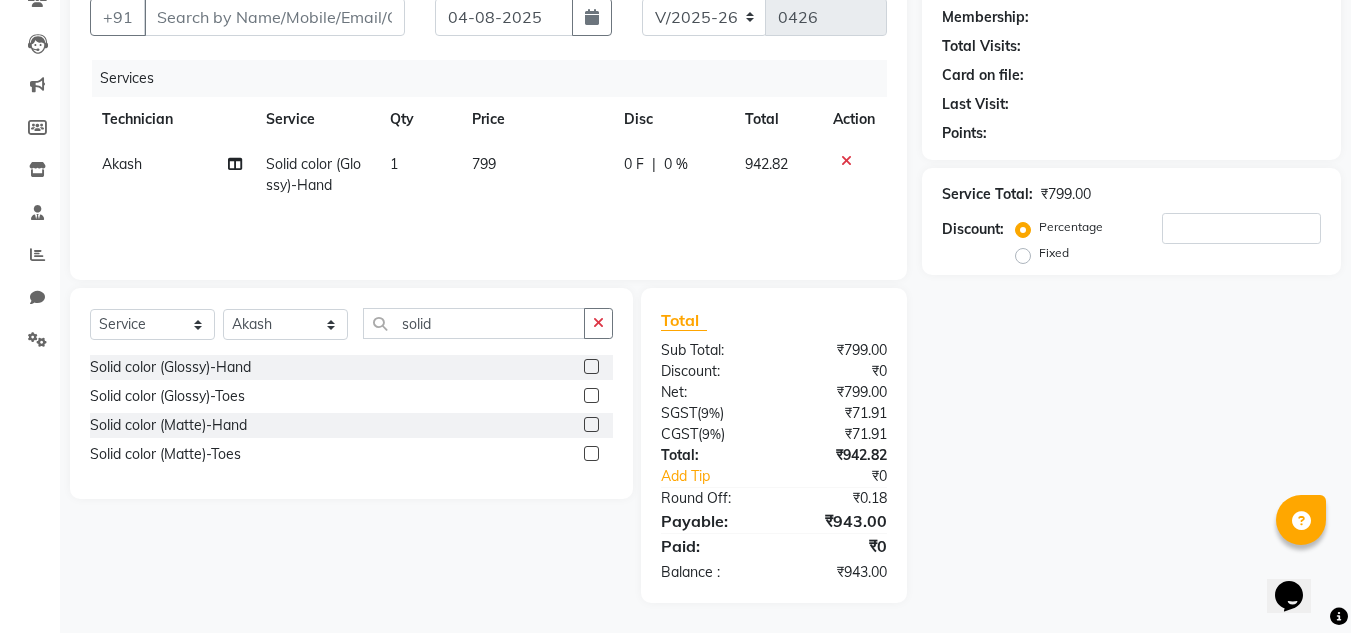 scroll, scrollTop: 0, scrollLeft: 0, axis: both 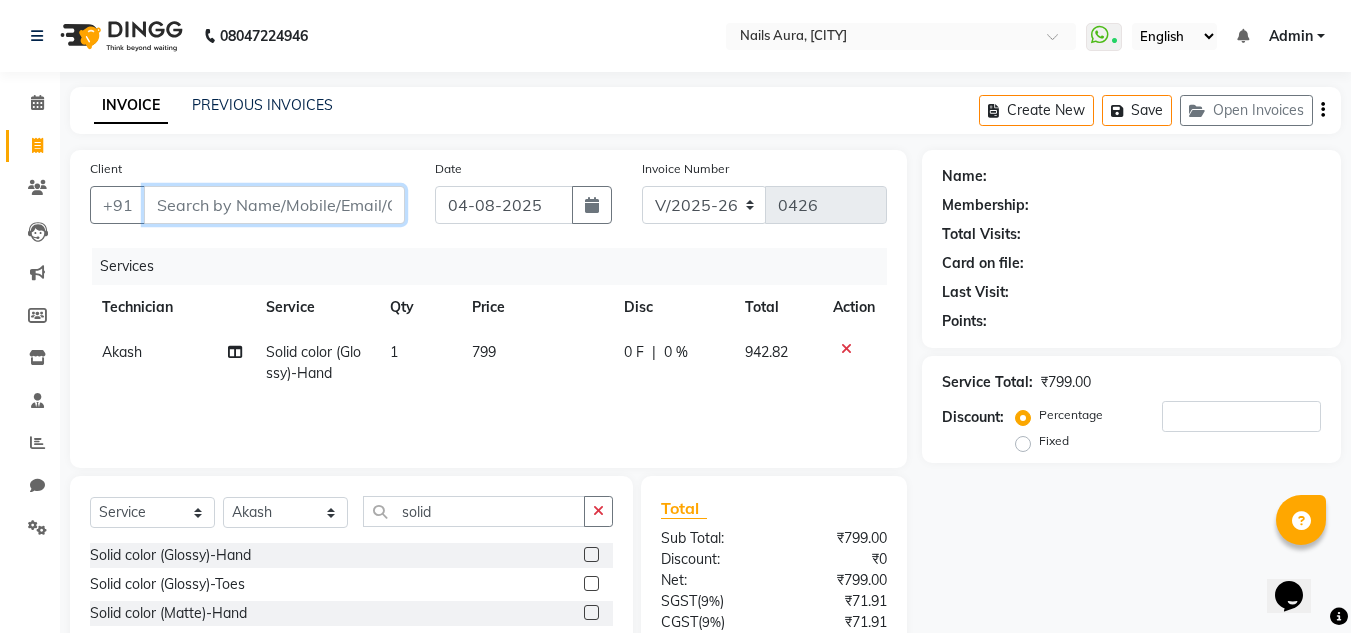click on "Client" at bounding box center [274, 205] 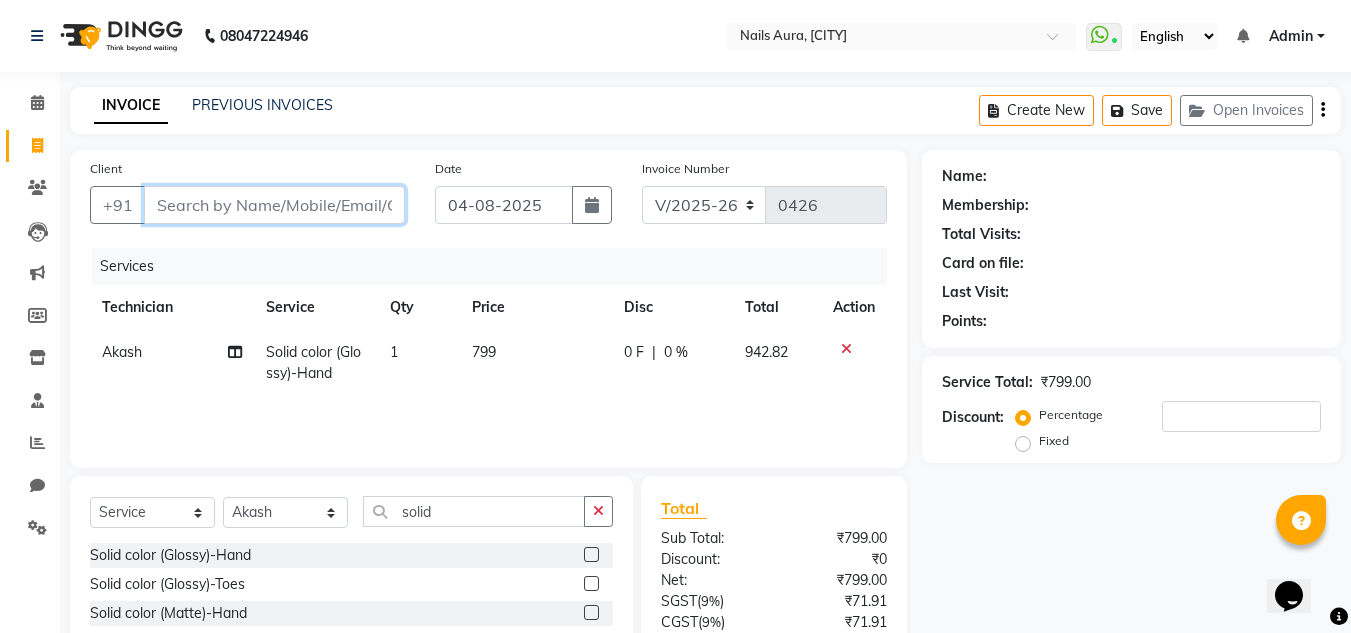 type on "9" 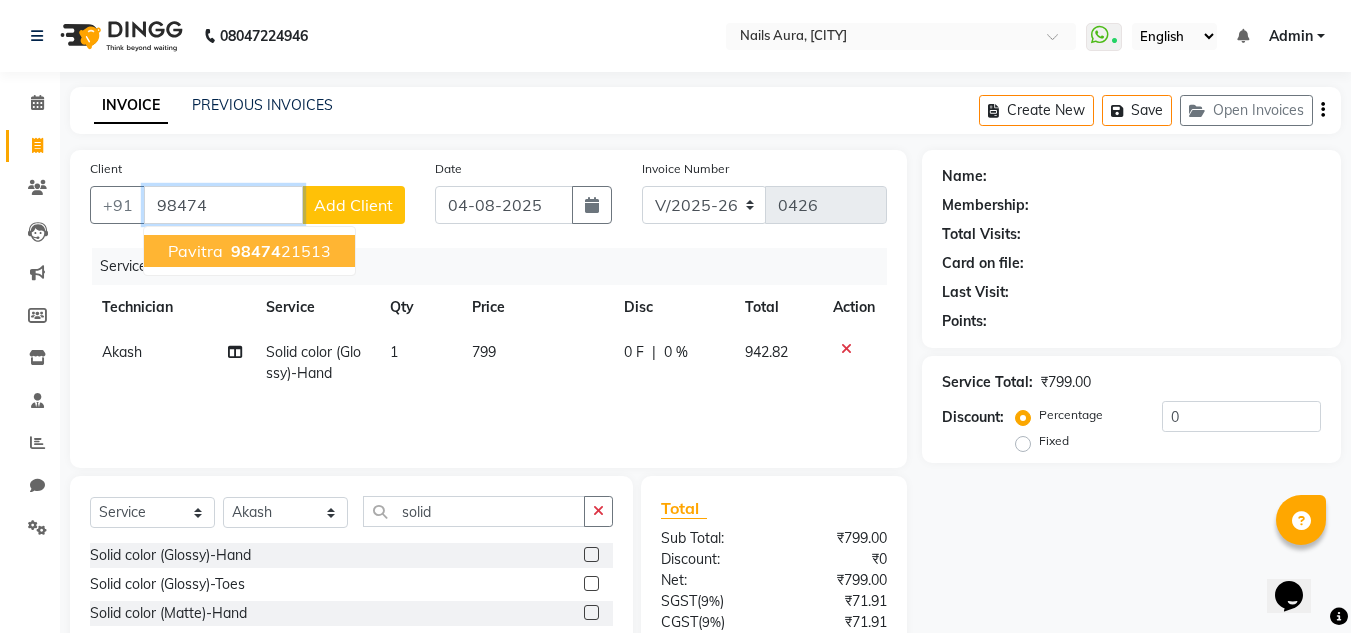 click on "[PHONE]" at bounding box center (279, 251) 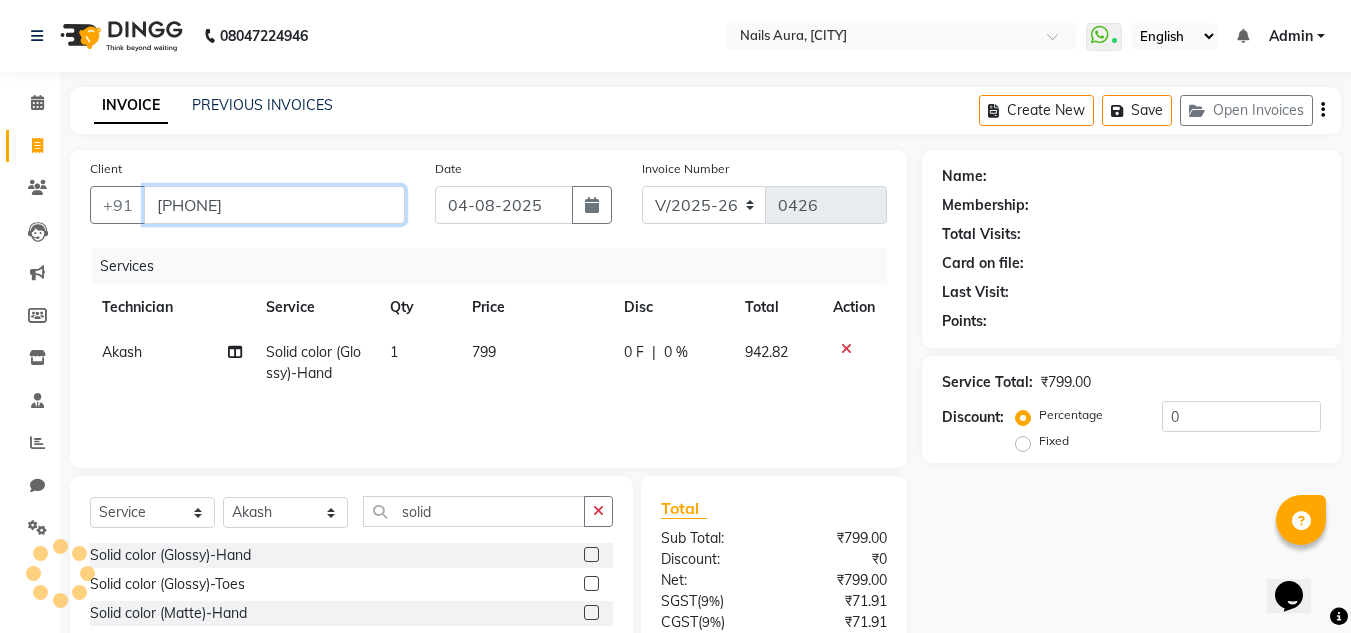 type on "[PHONE]" 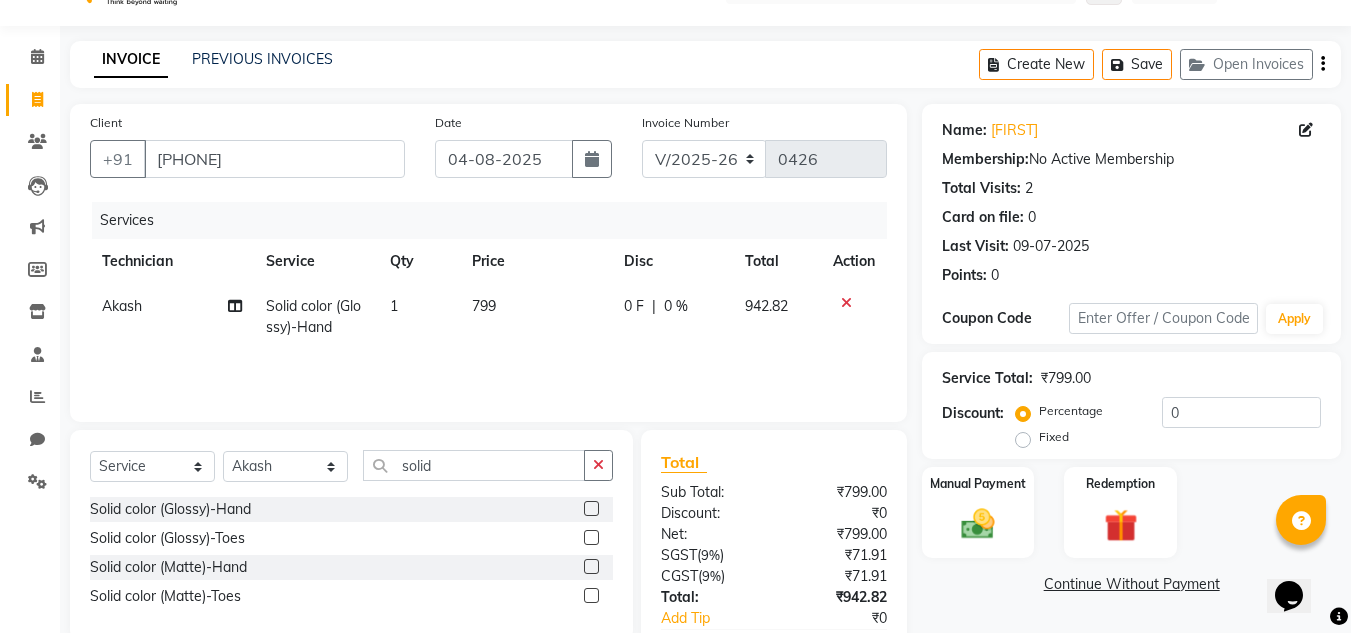 scroll, scrollTop: 188, scrollLeft: 0, axis: vertical 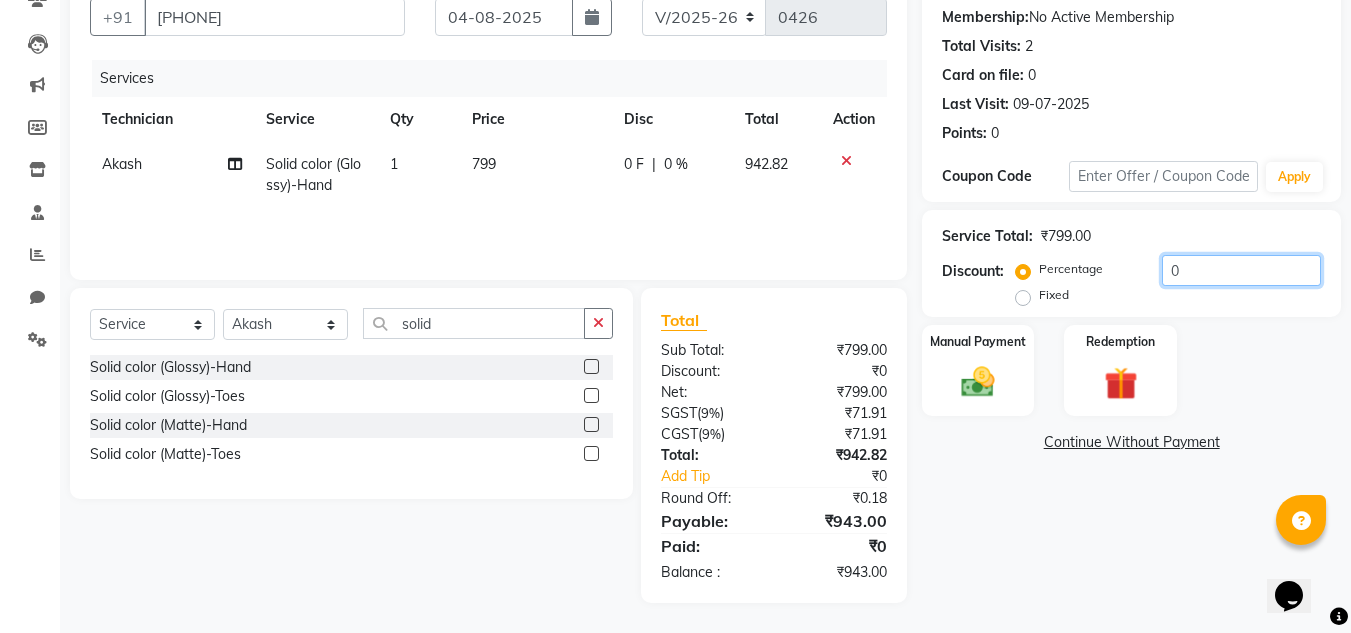 click on "0" 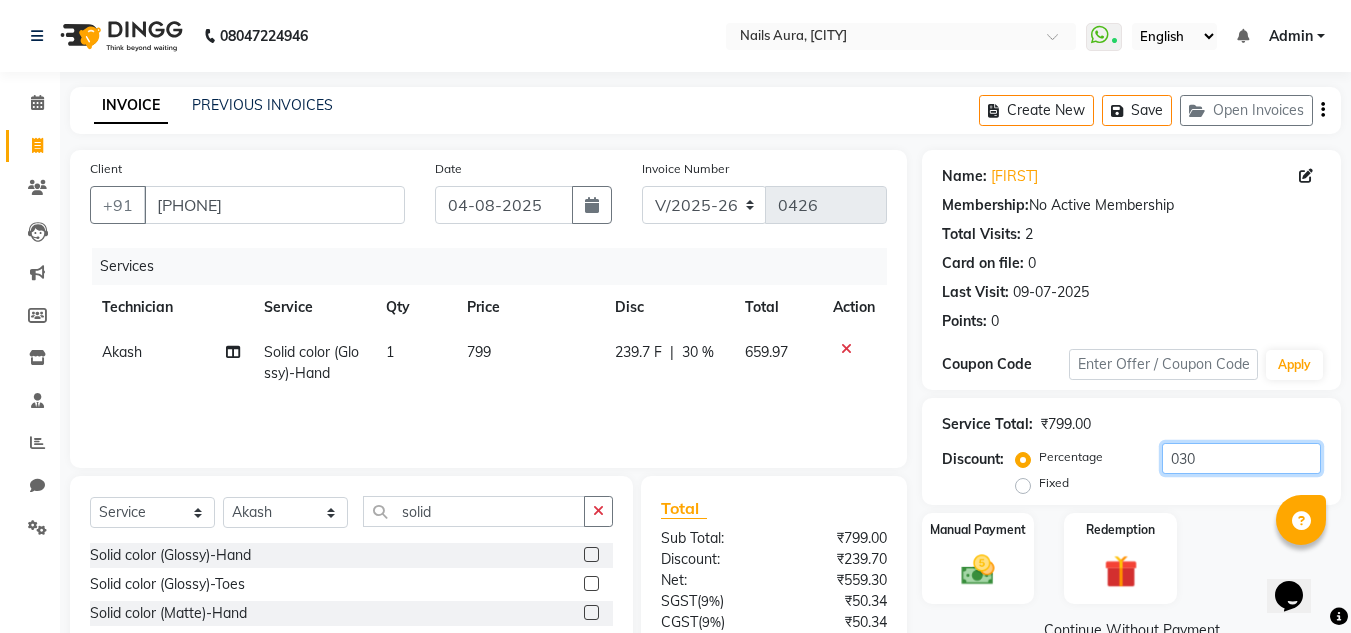 scroll, scrollTop: 188, scrollLeft: 0, axis: vertical 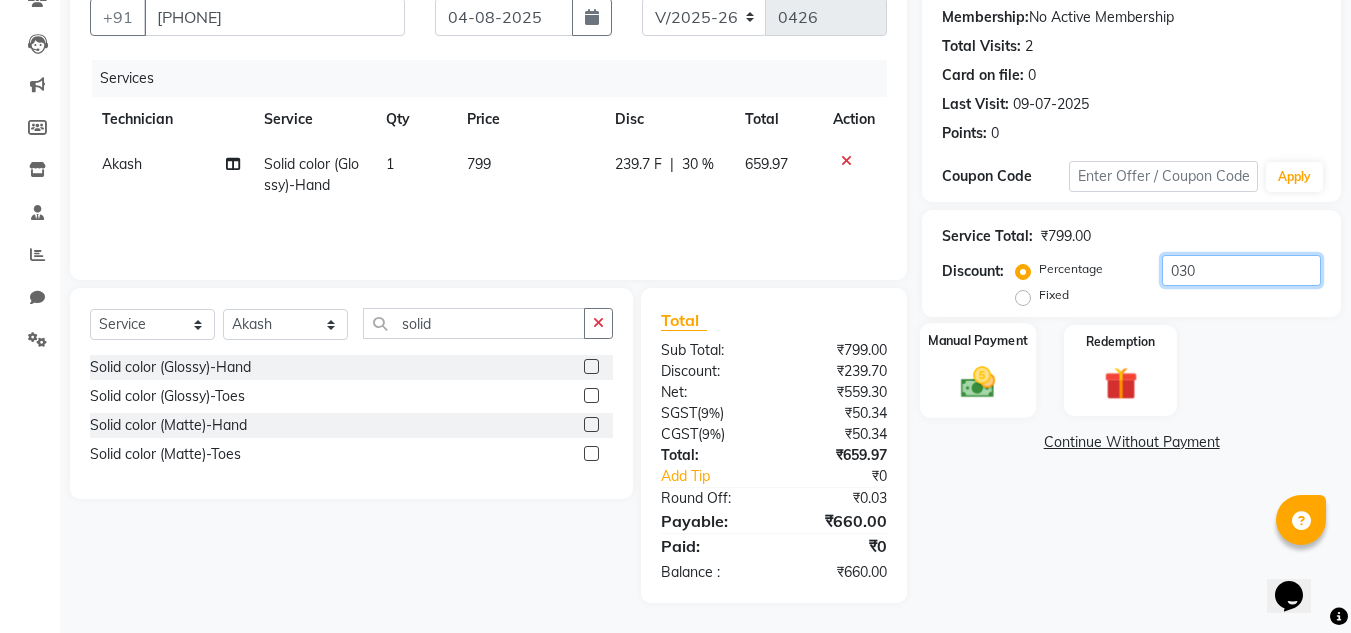 type on "030" 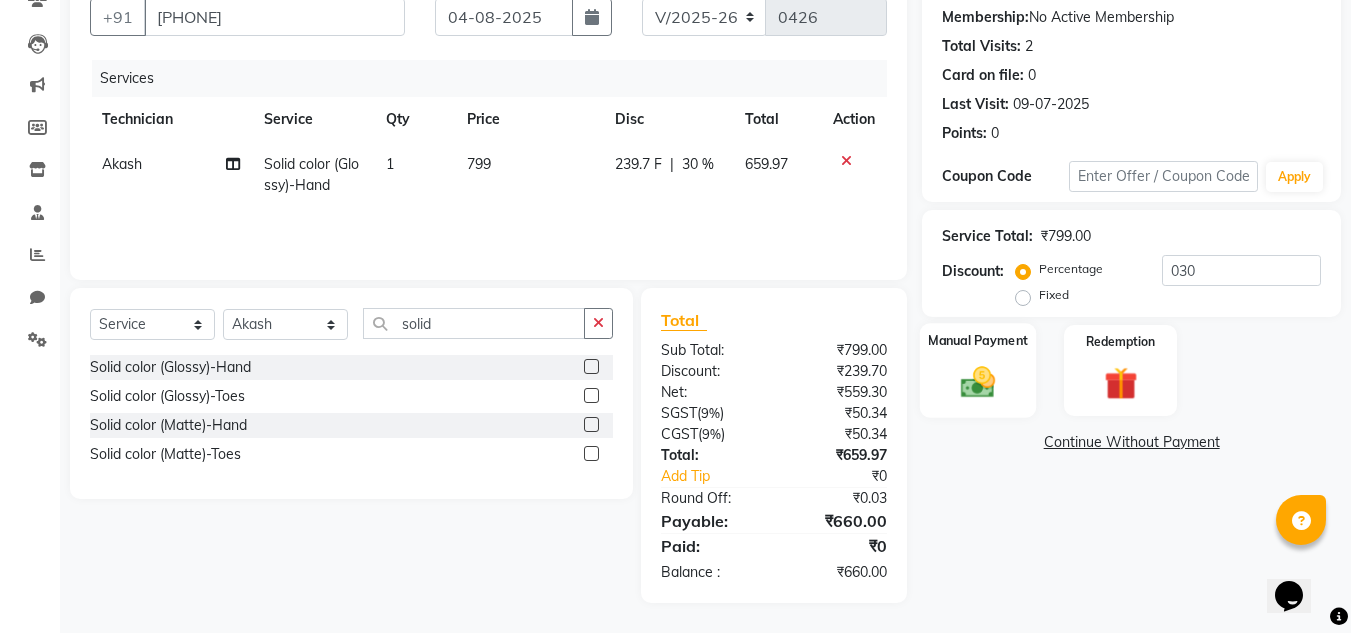 click 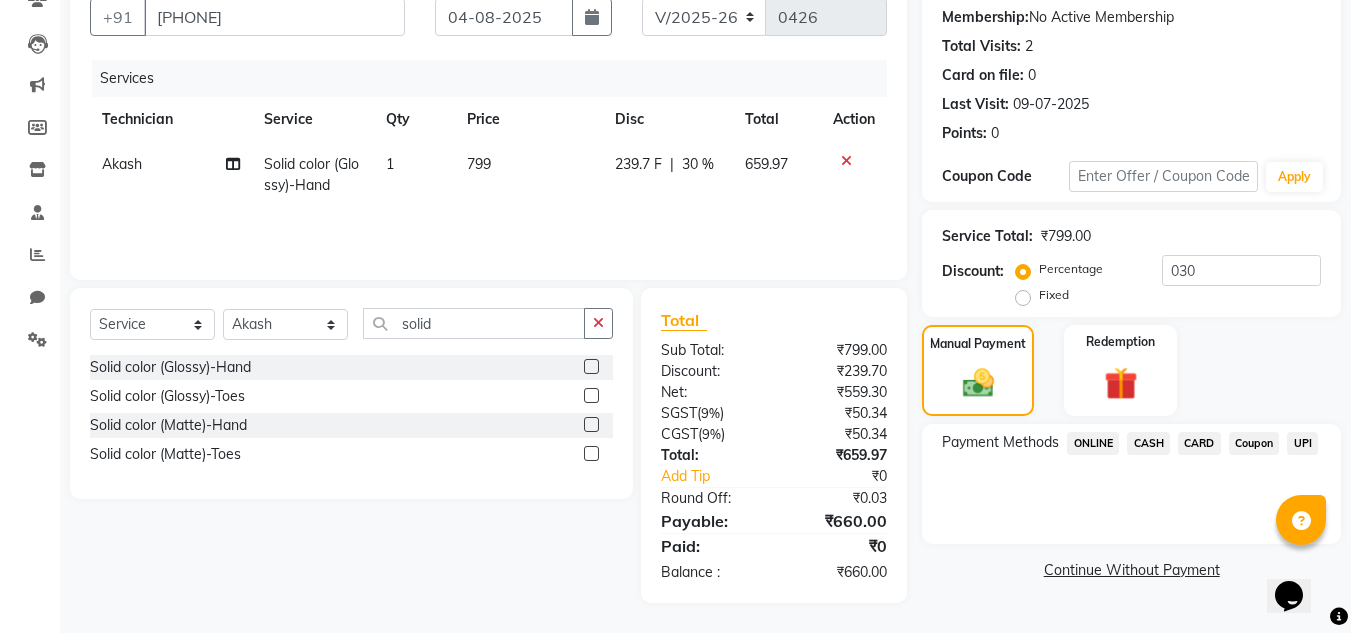 click on "UPI" 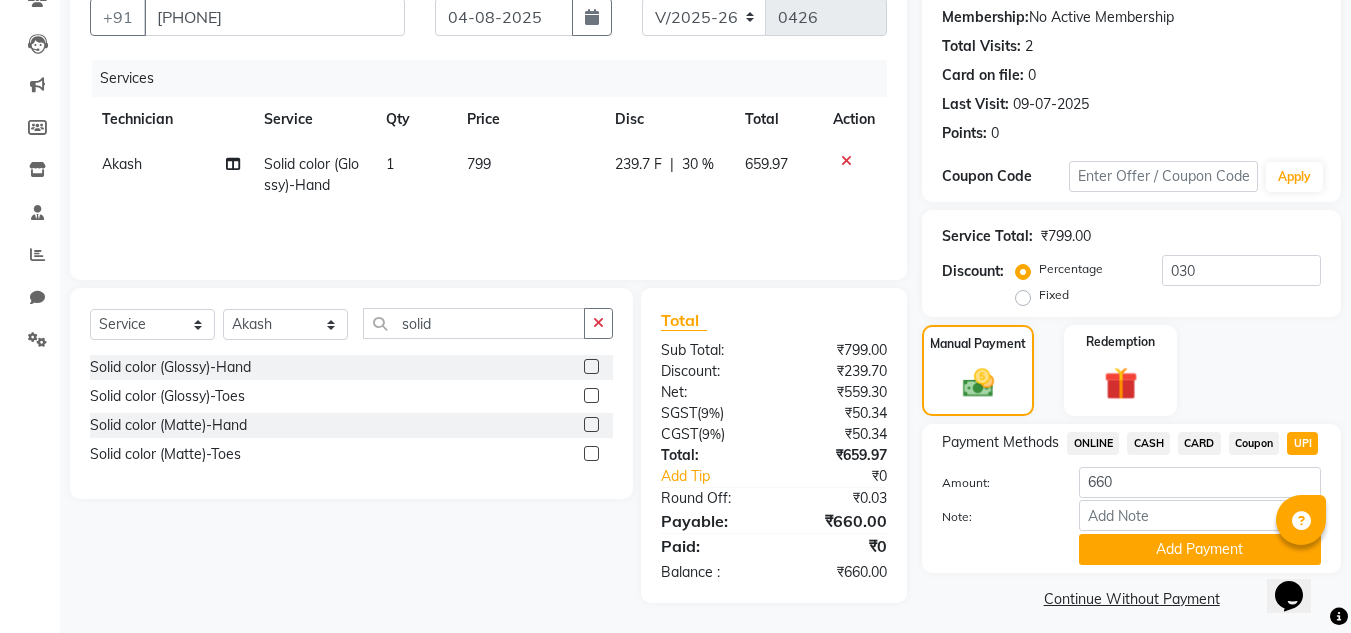 scroll, scrollTop: 199, scrollLeft: 0, axis: vertical 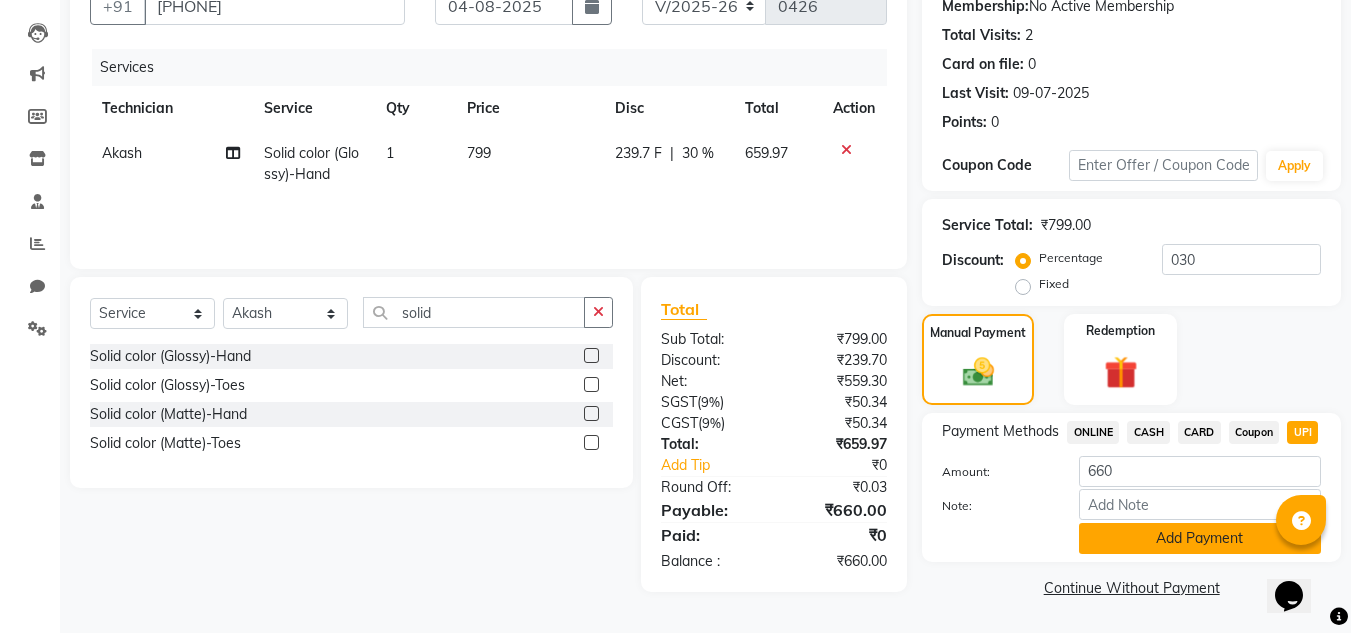 click on "Add Payment" 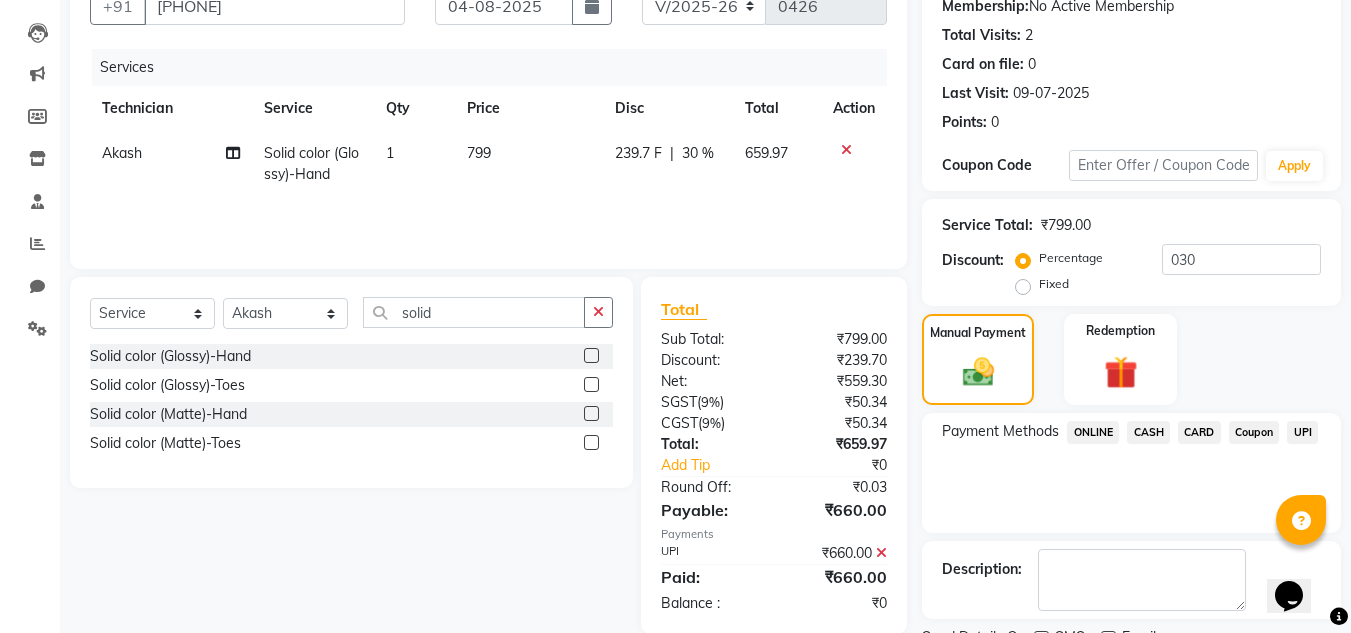scroll, scrollTop: 283, scrollLeft: 0, axis: vertical 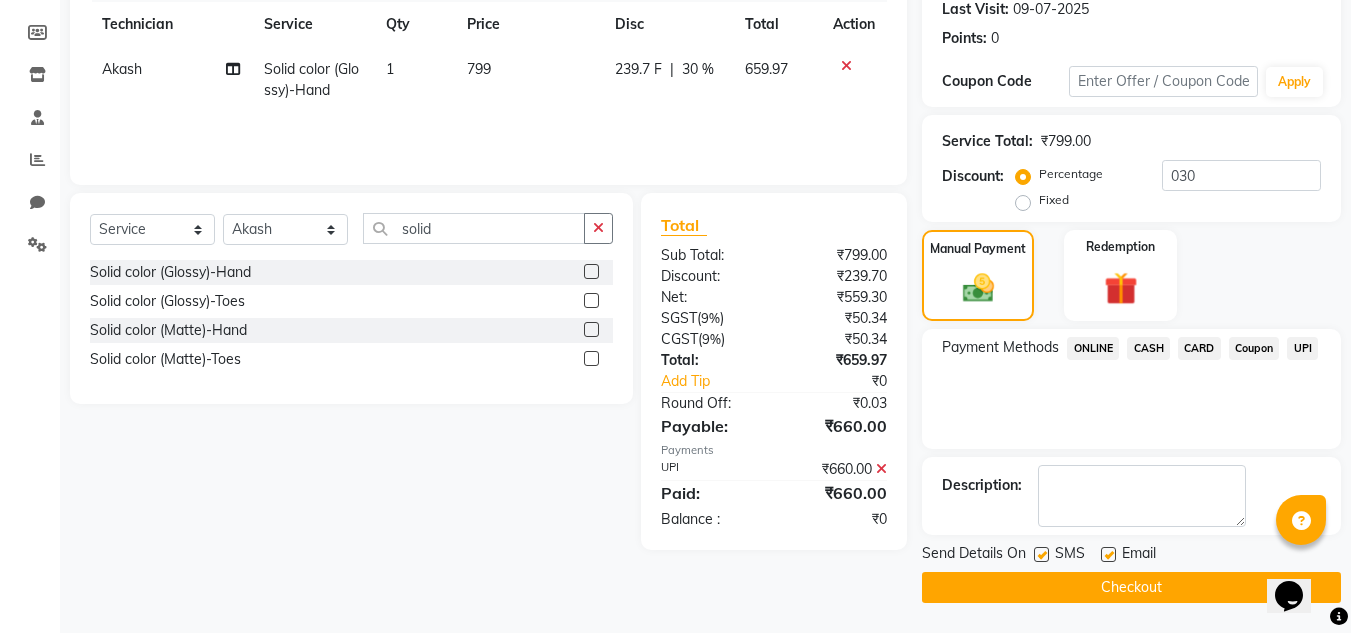 click on "Checkout" 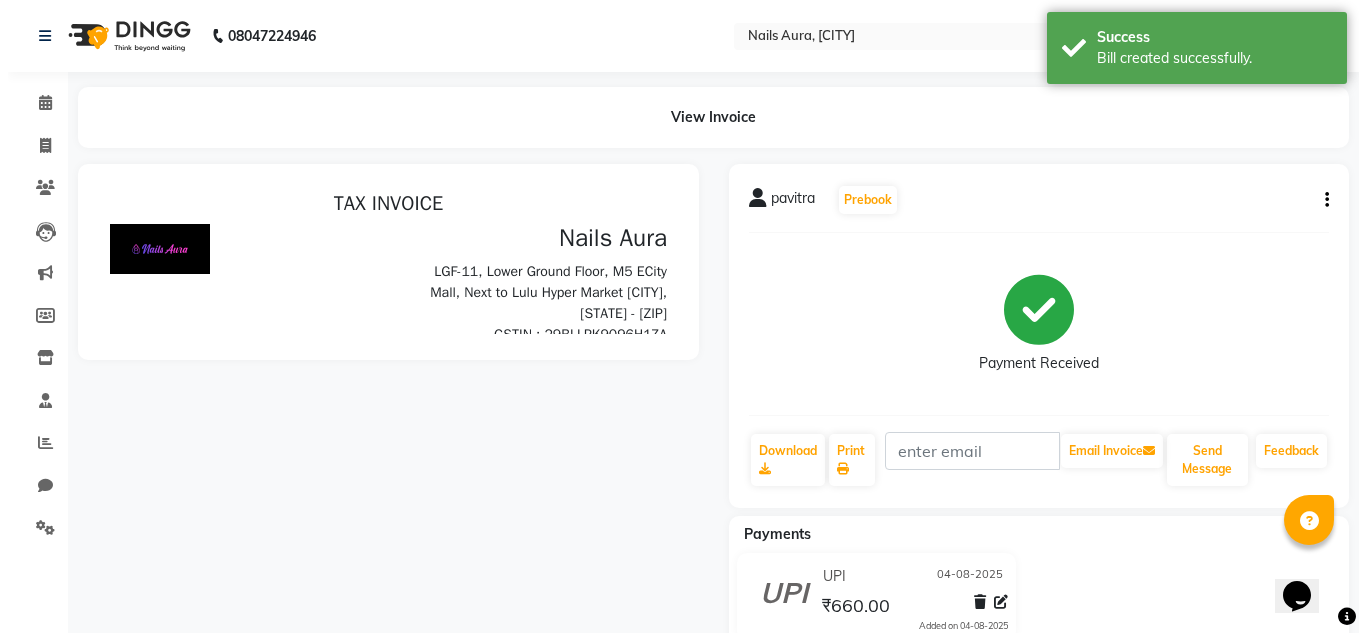scroll, scrollTop: 0, scrollLeft: 0, axis: both 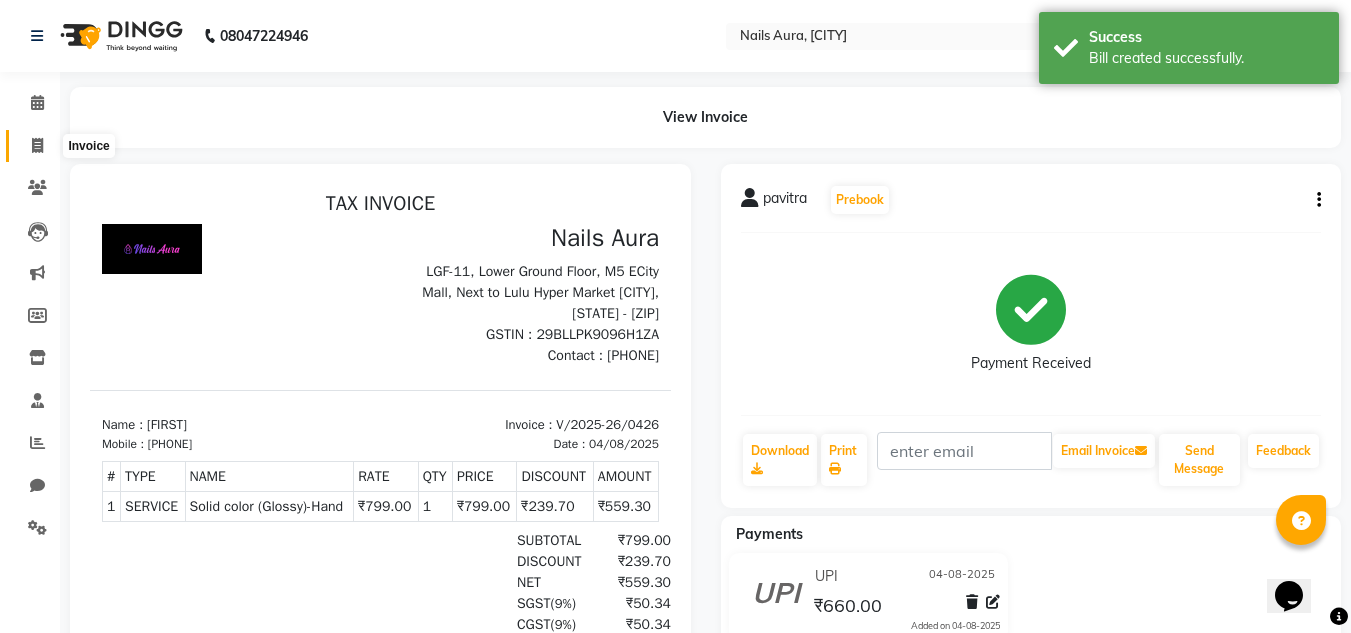 click 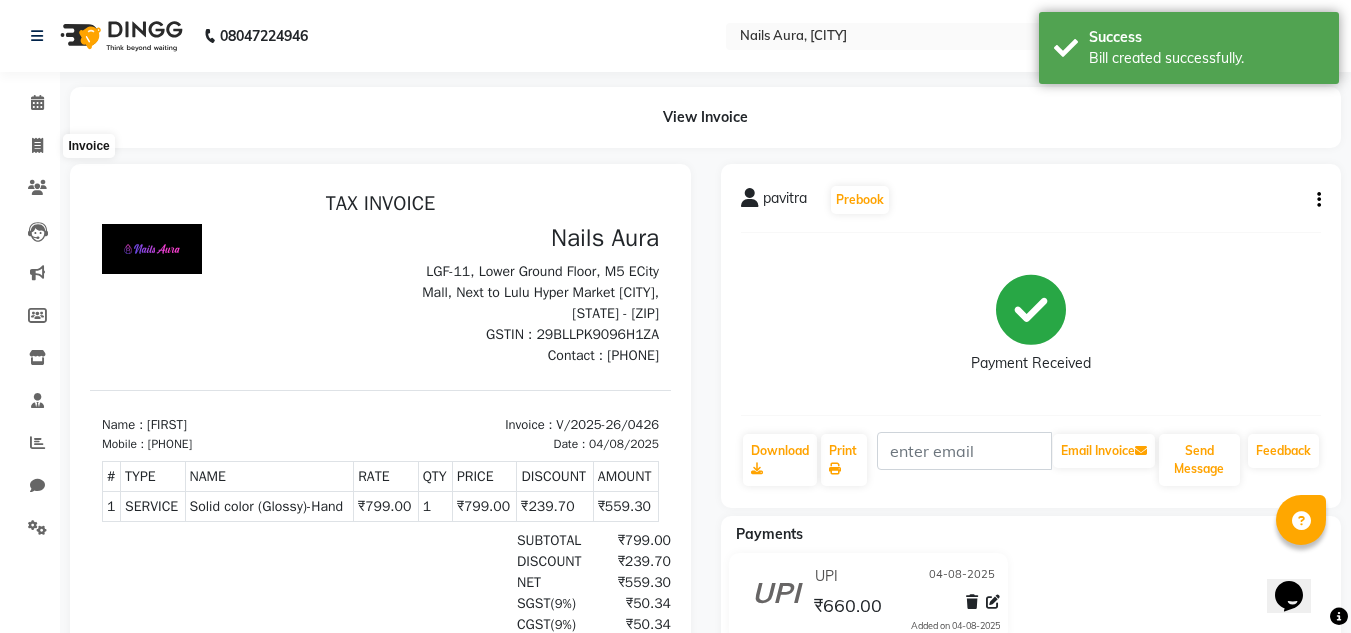 select on "service" 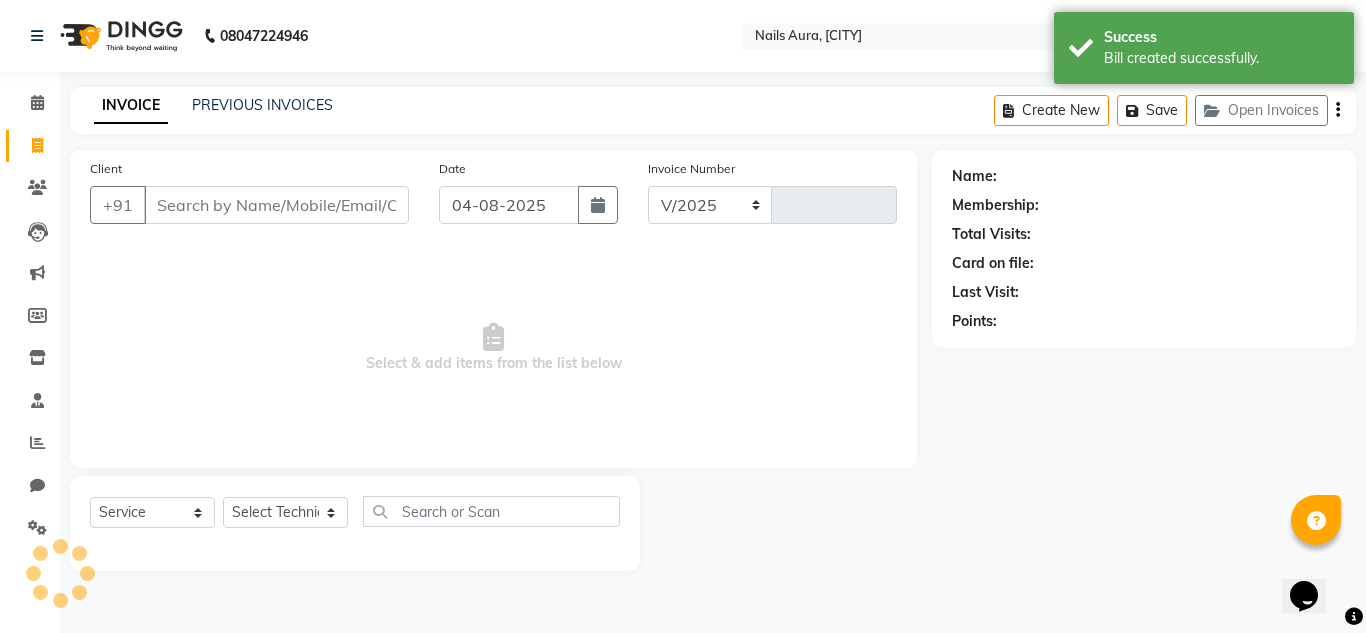 select on "8179" 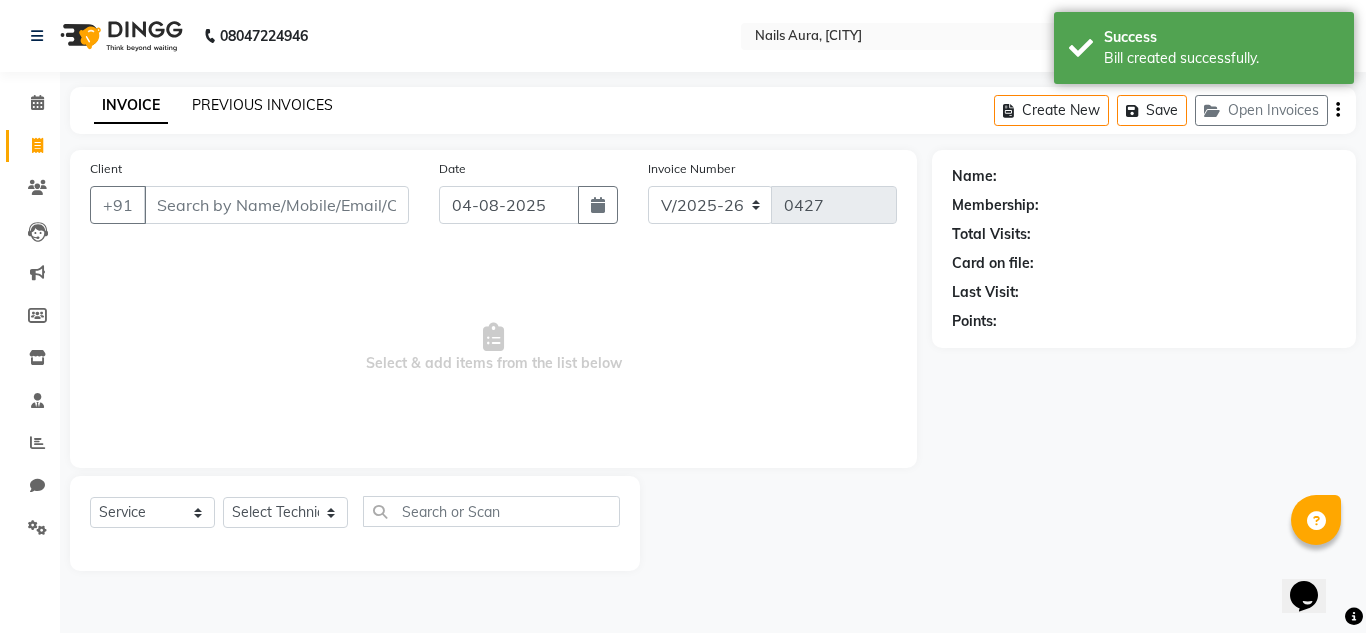 click on "PREVIOUS INVOICES" 